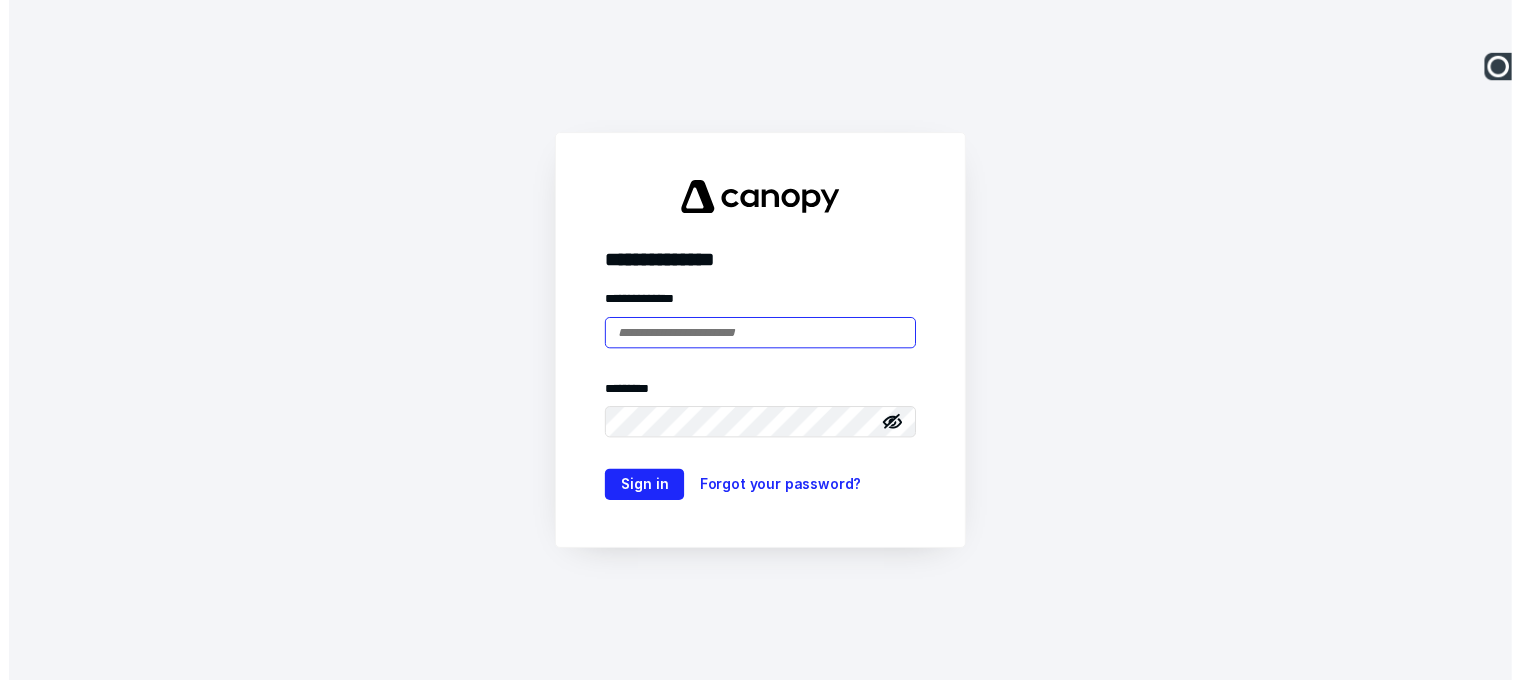 scroll, scrollTop: 0, scrollLeft: 0, axis: both 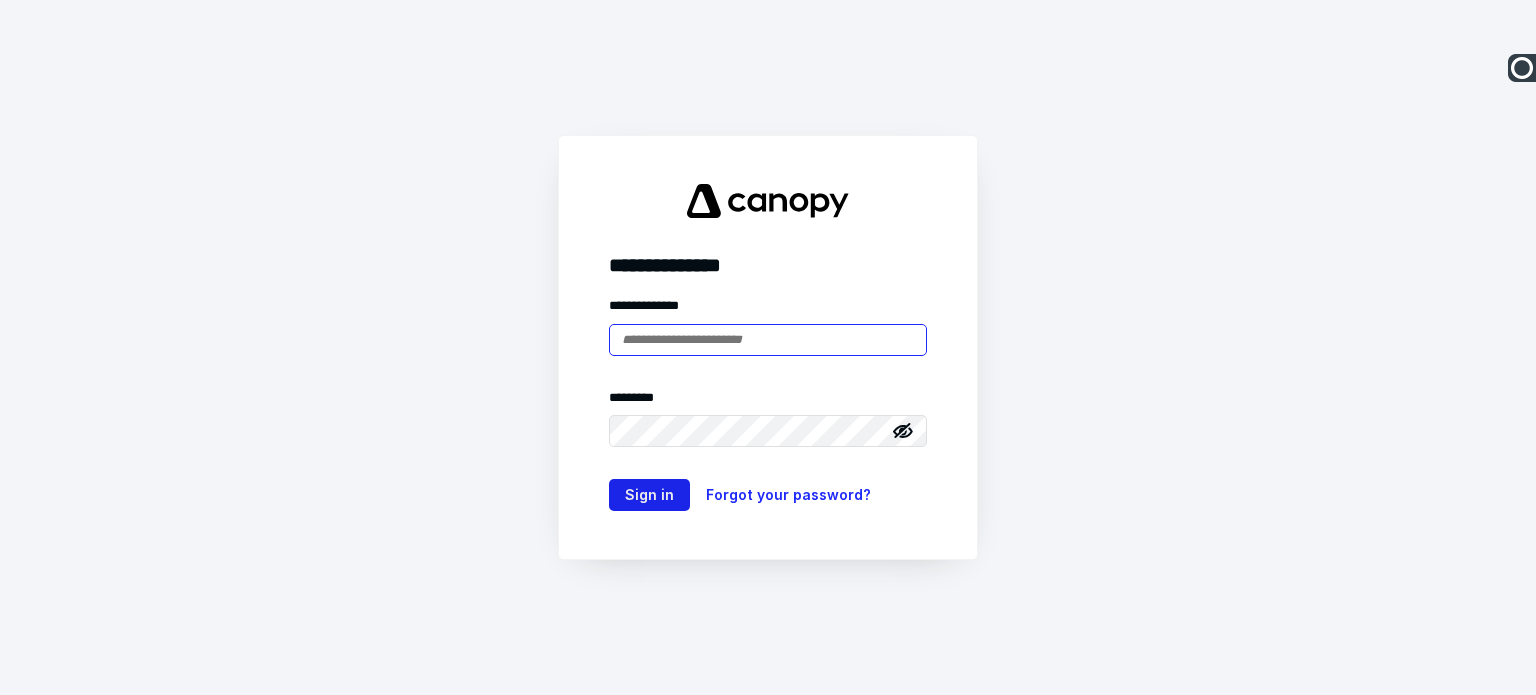 type on "**********" 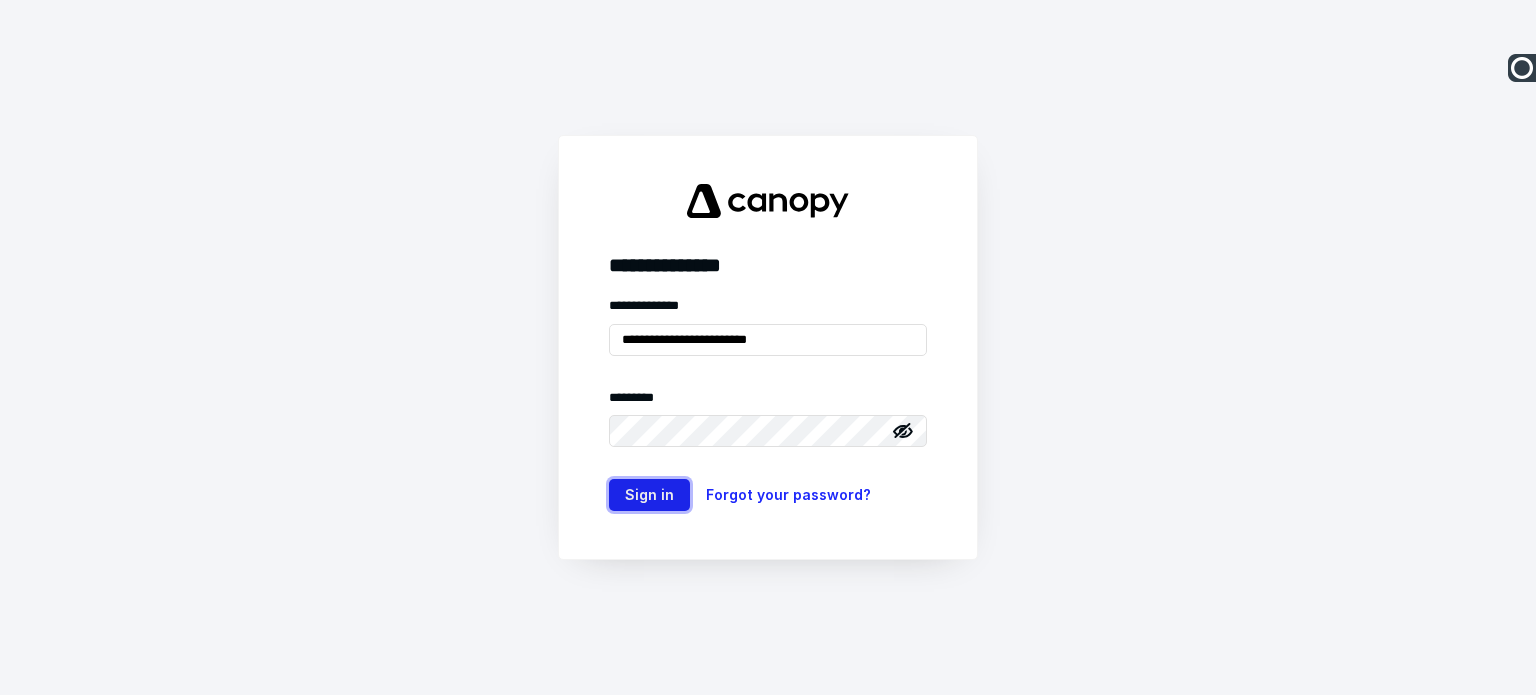 click on "Sign in" at bounding box center (649, 495) 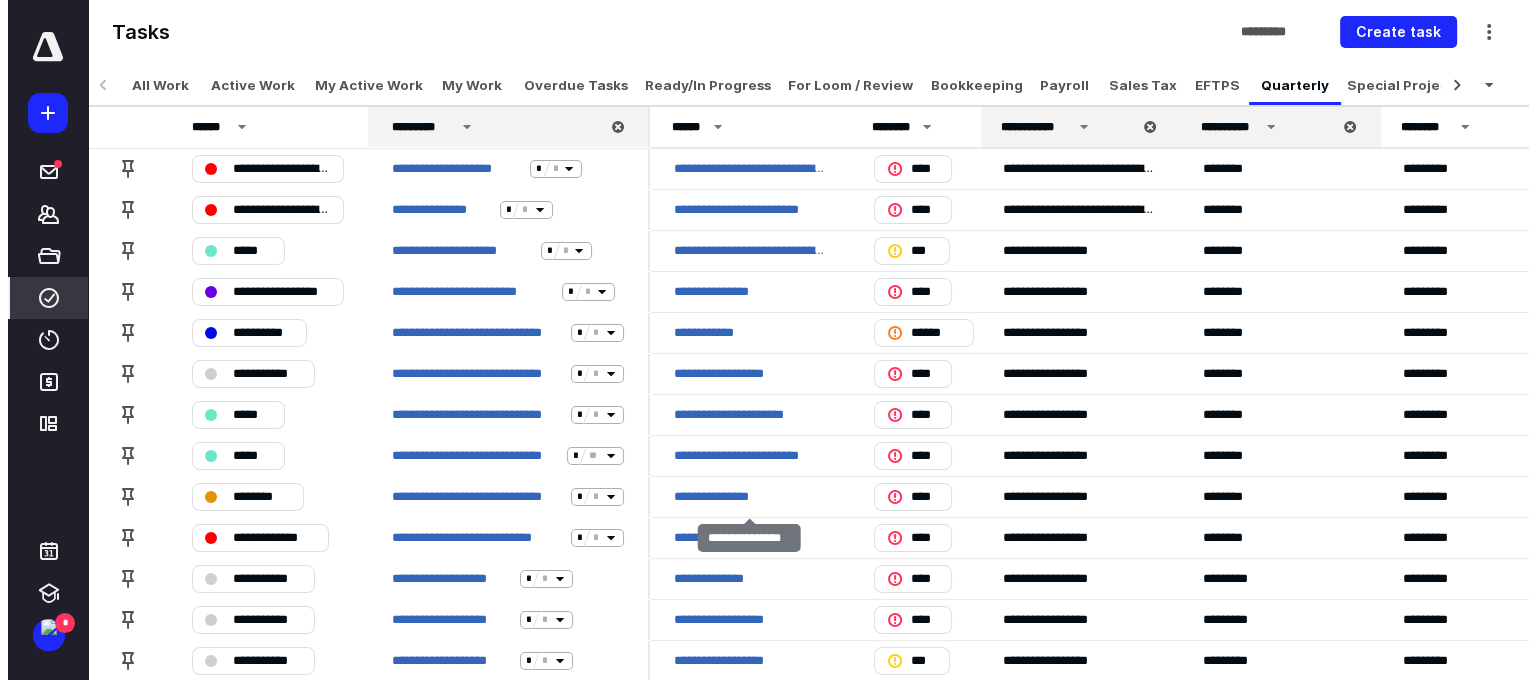 scroll, scrollTop: 0, scrollLeft: 0, axis: both 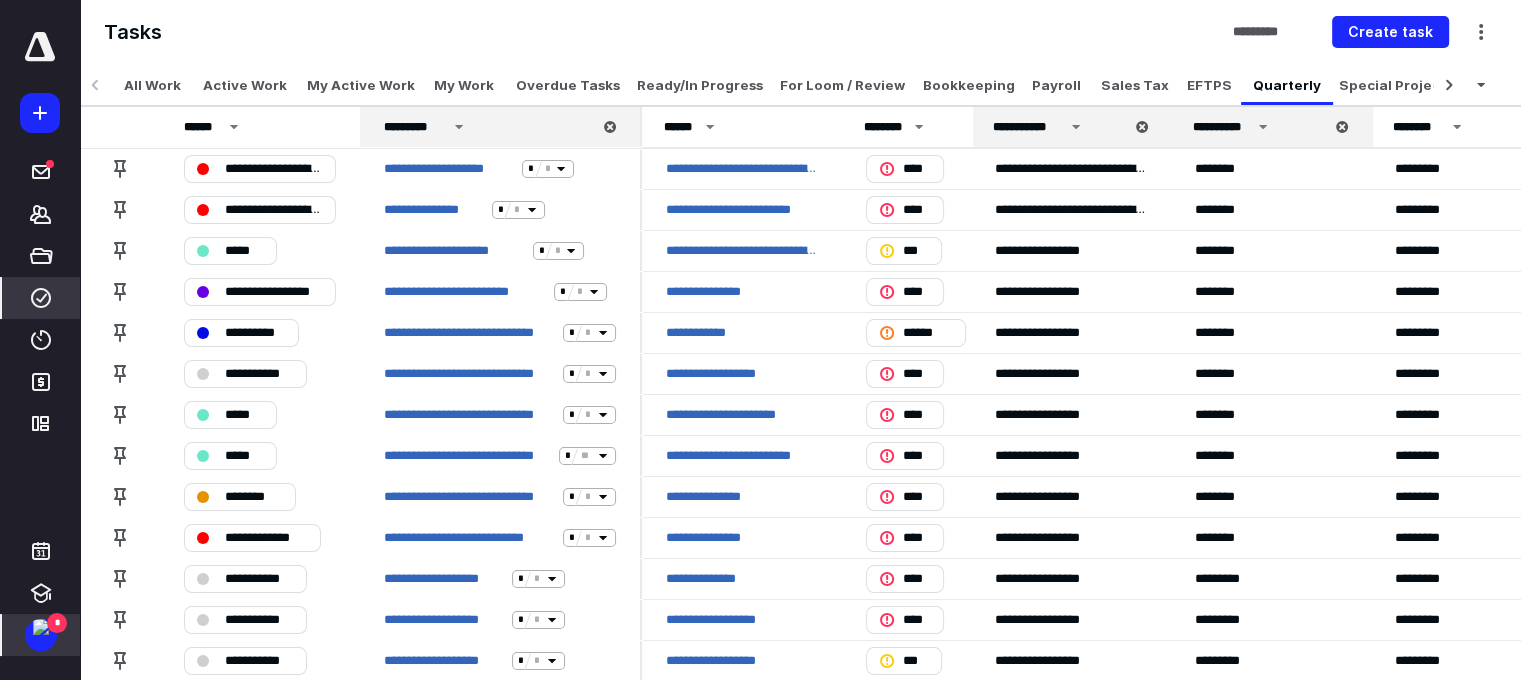 click at bounding box center [41, 627] 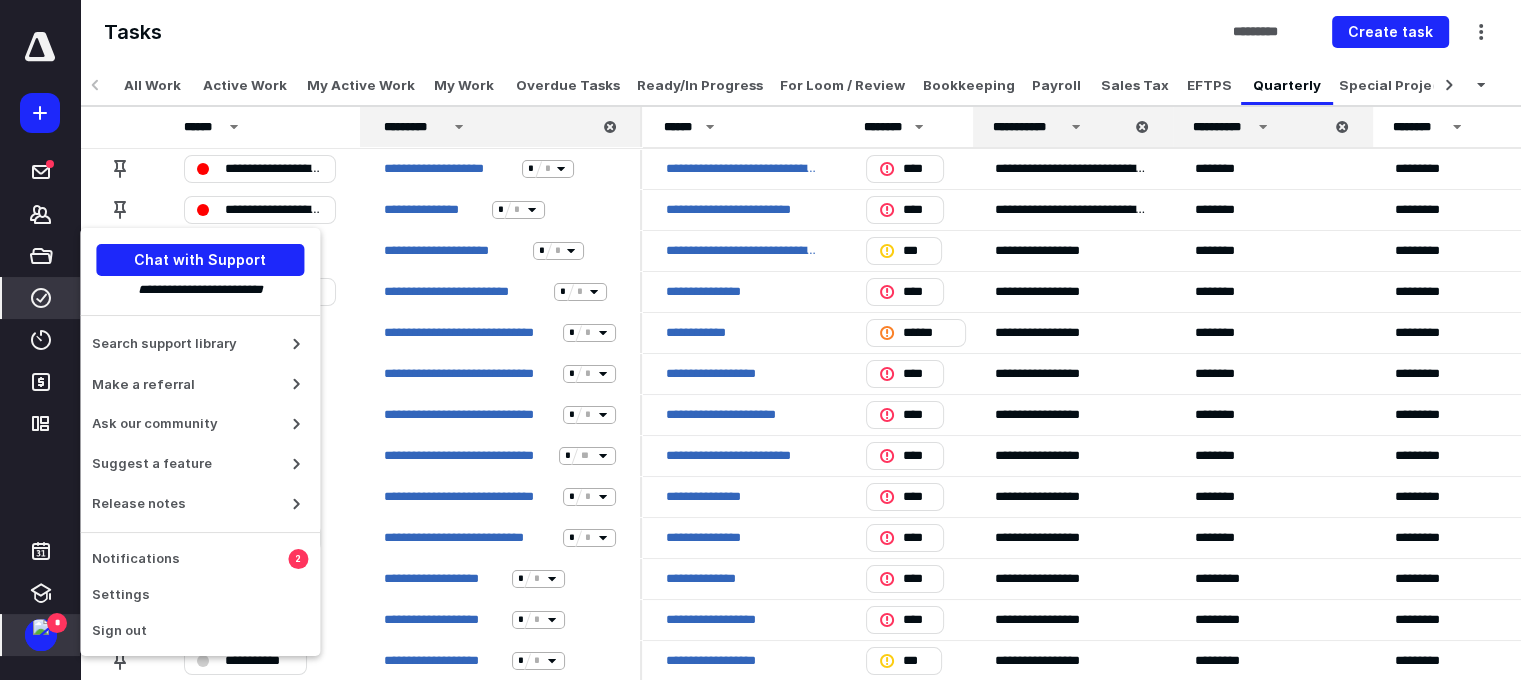 click on "Notifications" at bounding box center (190, 559) 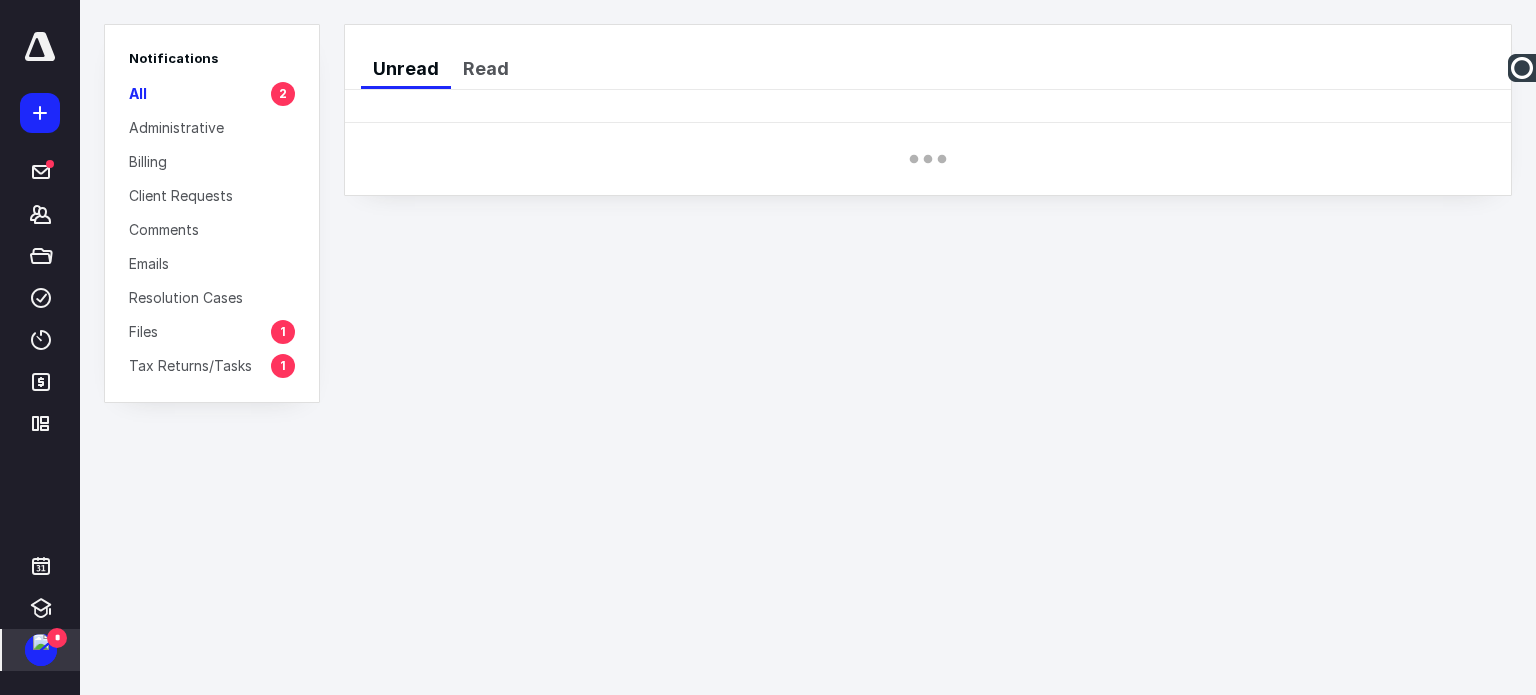 click on "Files 1" at bounding box center [212, 331] 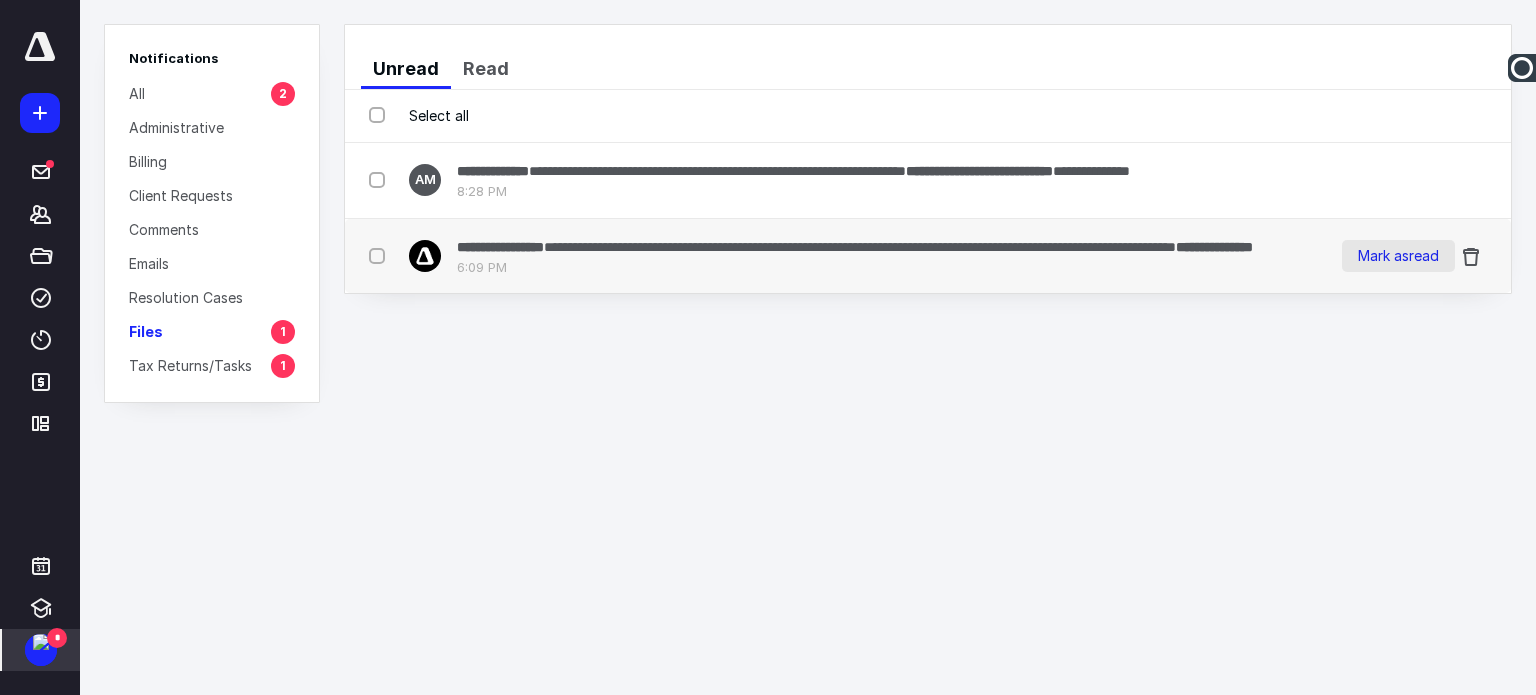click on "Mark as  read" at bounding box center [1398, 256] 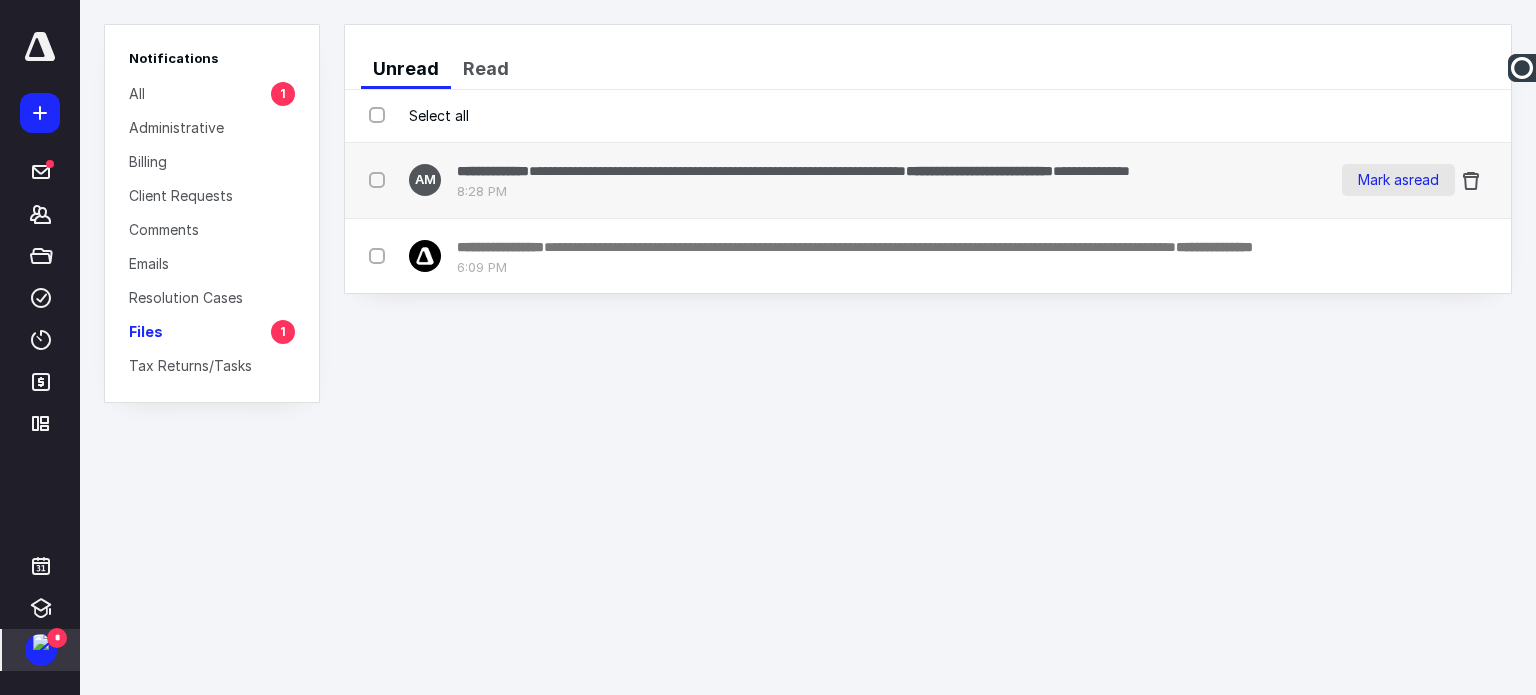 click on "Mark as  read" at bounding box center [1398, 180] 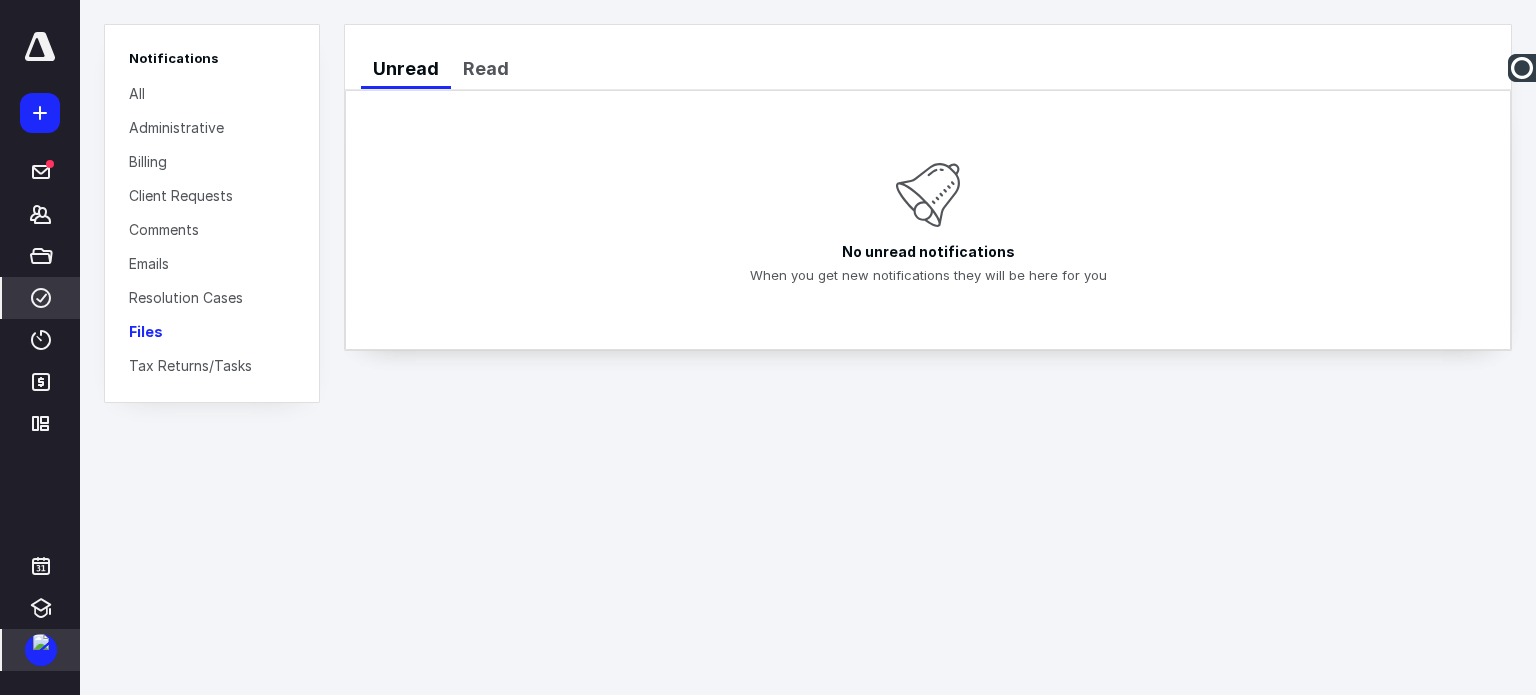 click 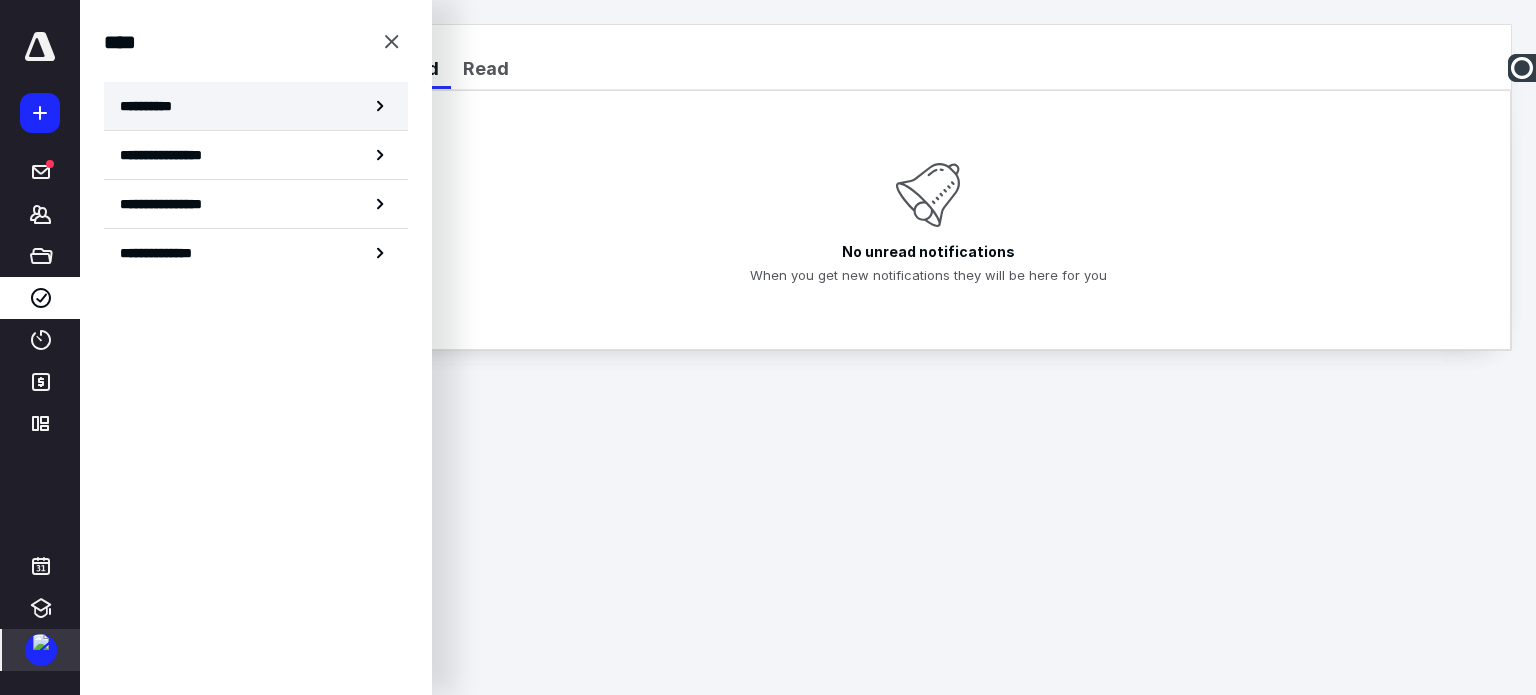 click on "**********" at bounding box center [256, 106] 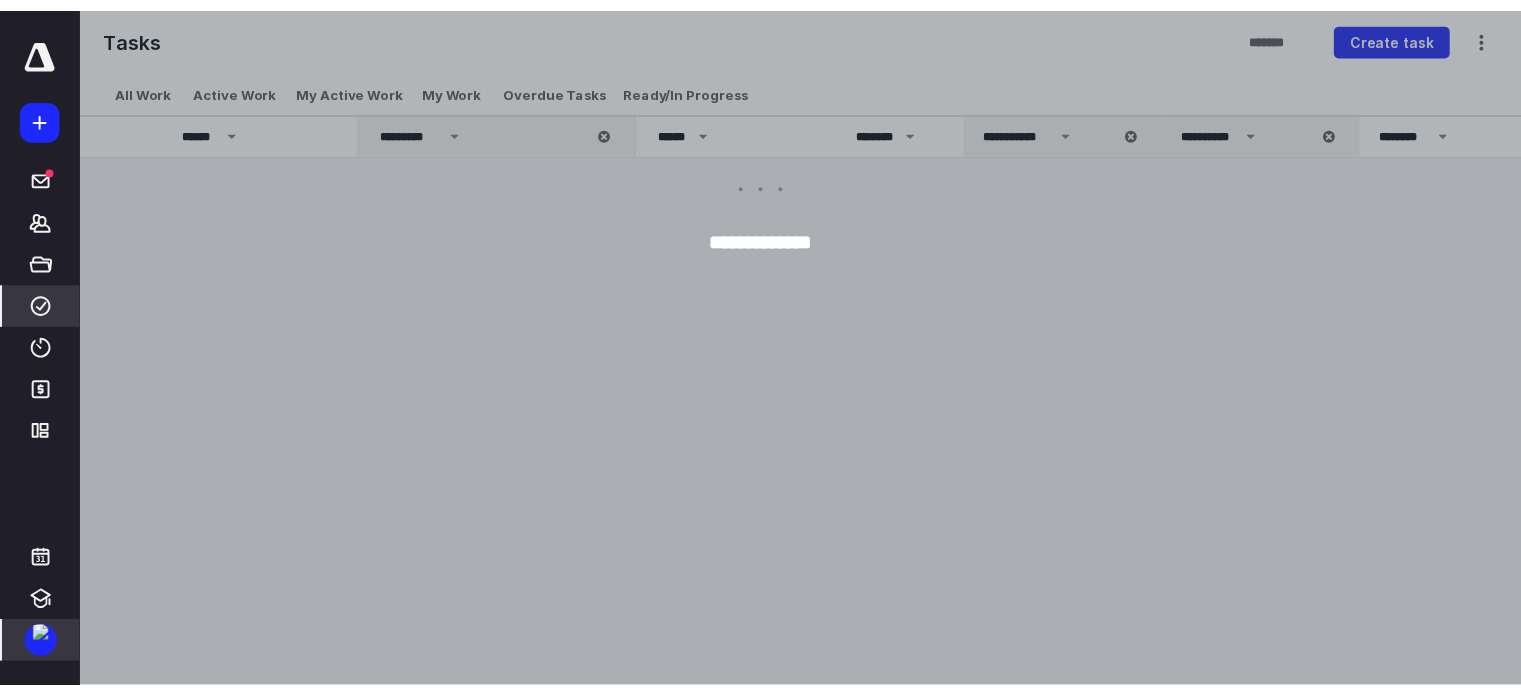 scroll, scrollTop: 0, scrollLeft: 700, axis: horizontal 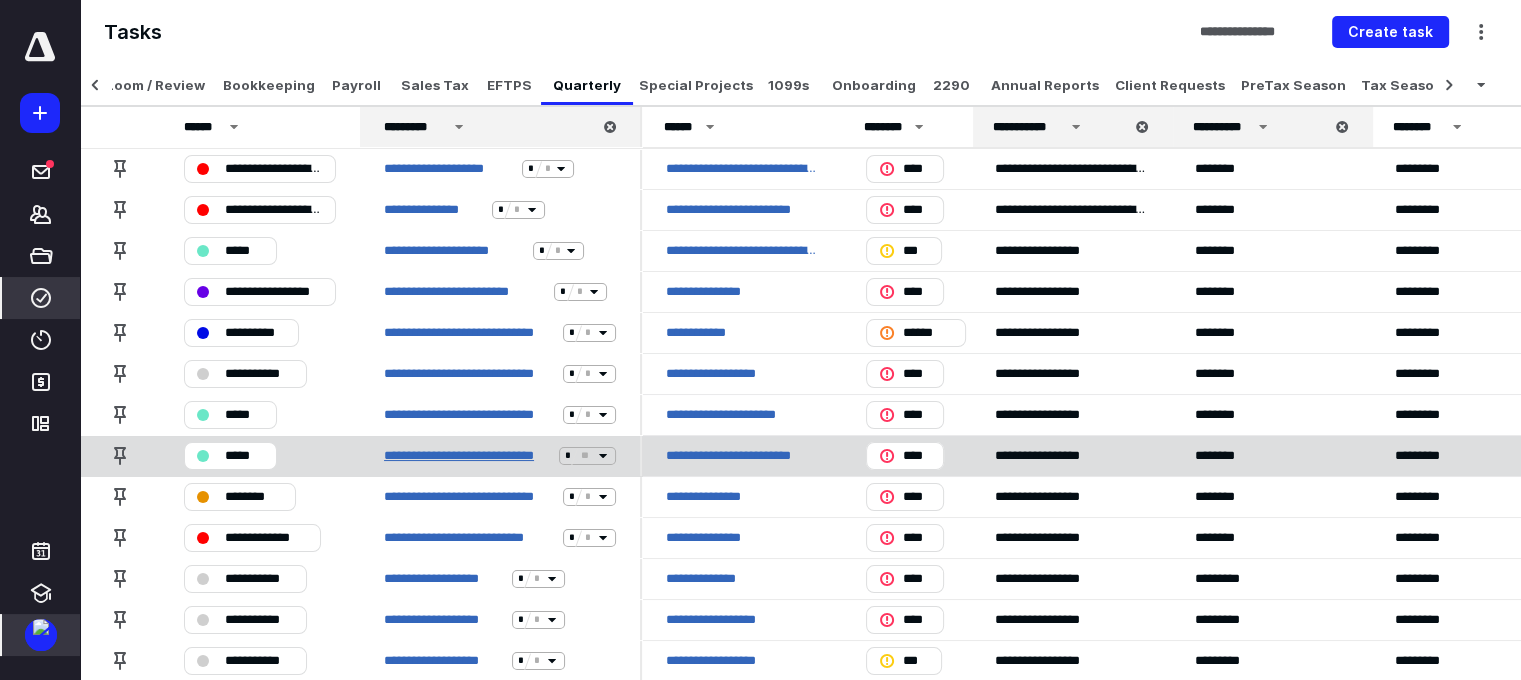 click on "**********" at bounding box center [467, 456] 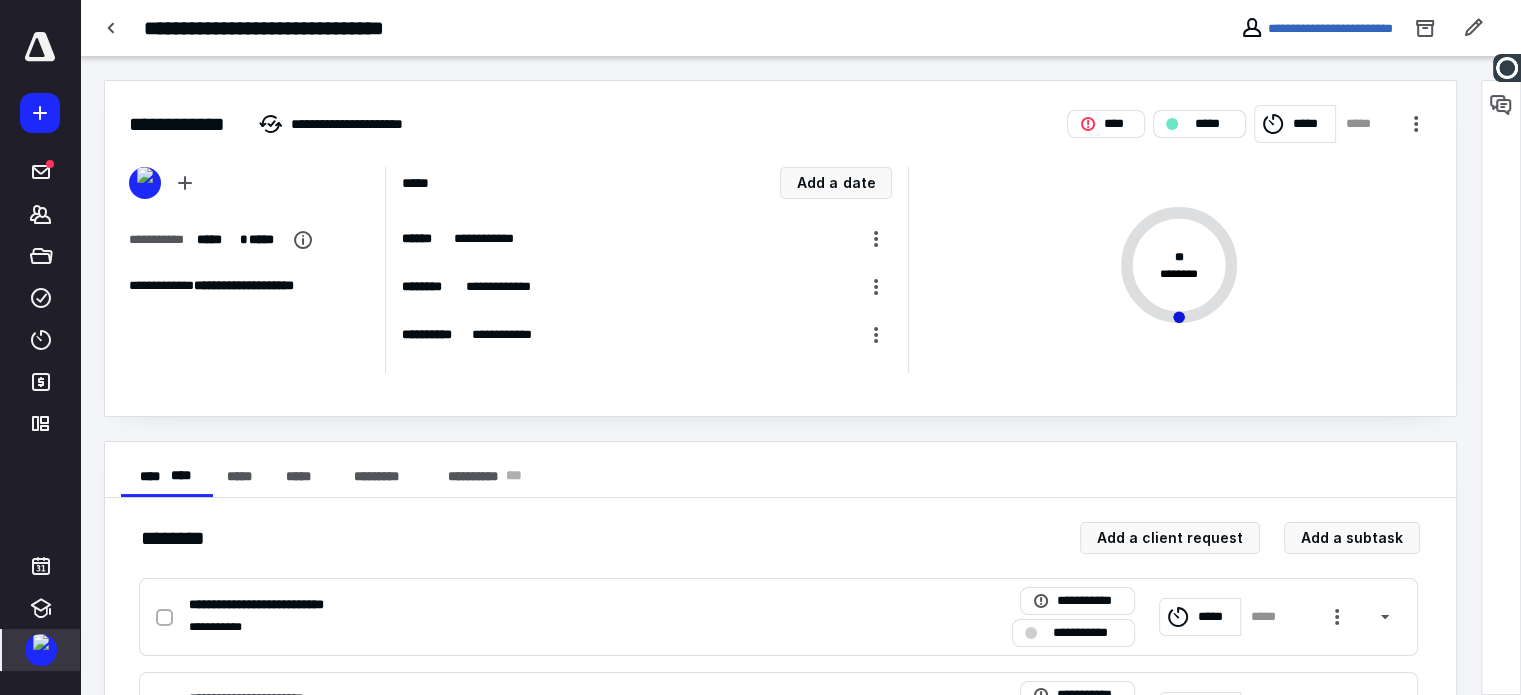 click on "*****" at bounding box center (1199, 124) 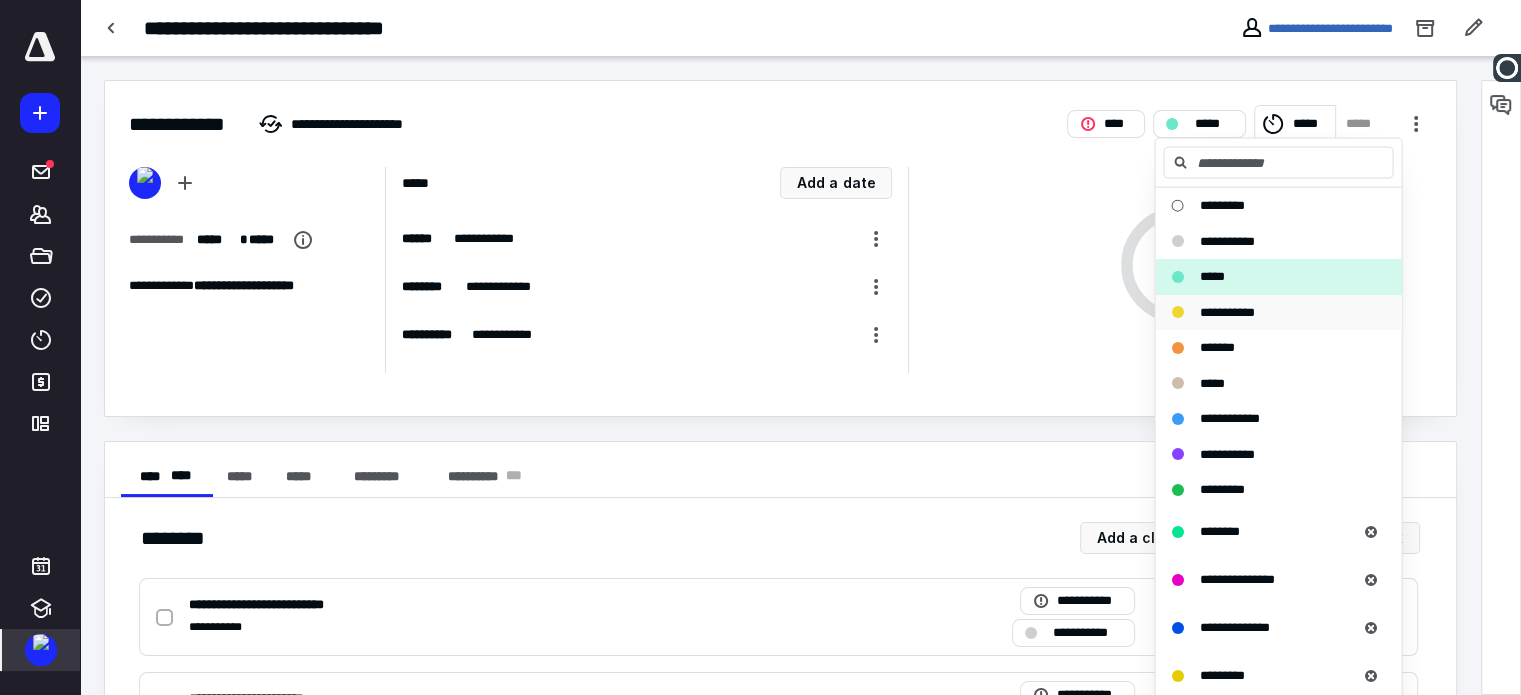 drag, startPoint x: 1207, startPoint y: 310, endPoint x: 1186, endPoint y: 309, distance: 21.023796 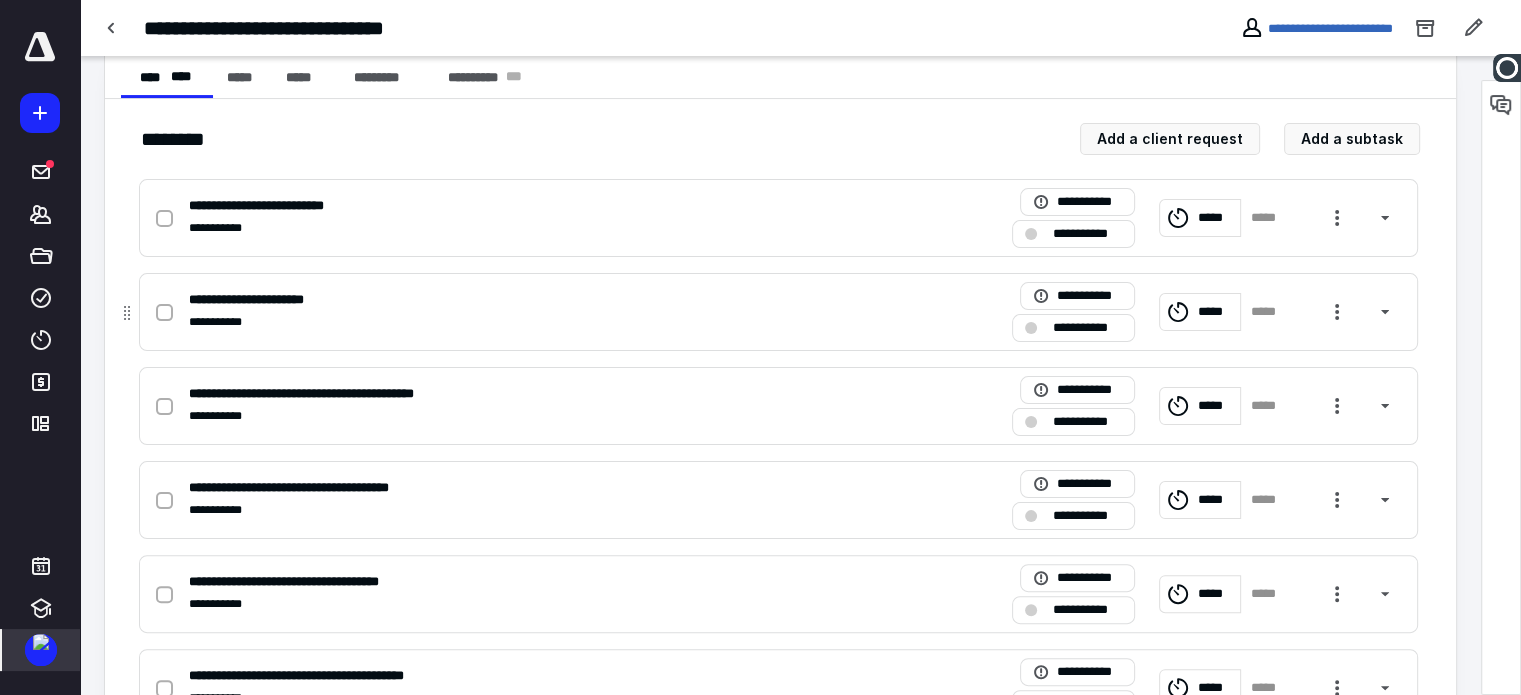 scroll, scrollTop: 400, scrollLeft: 0, axis: vertical 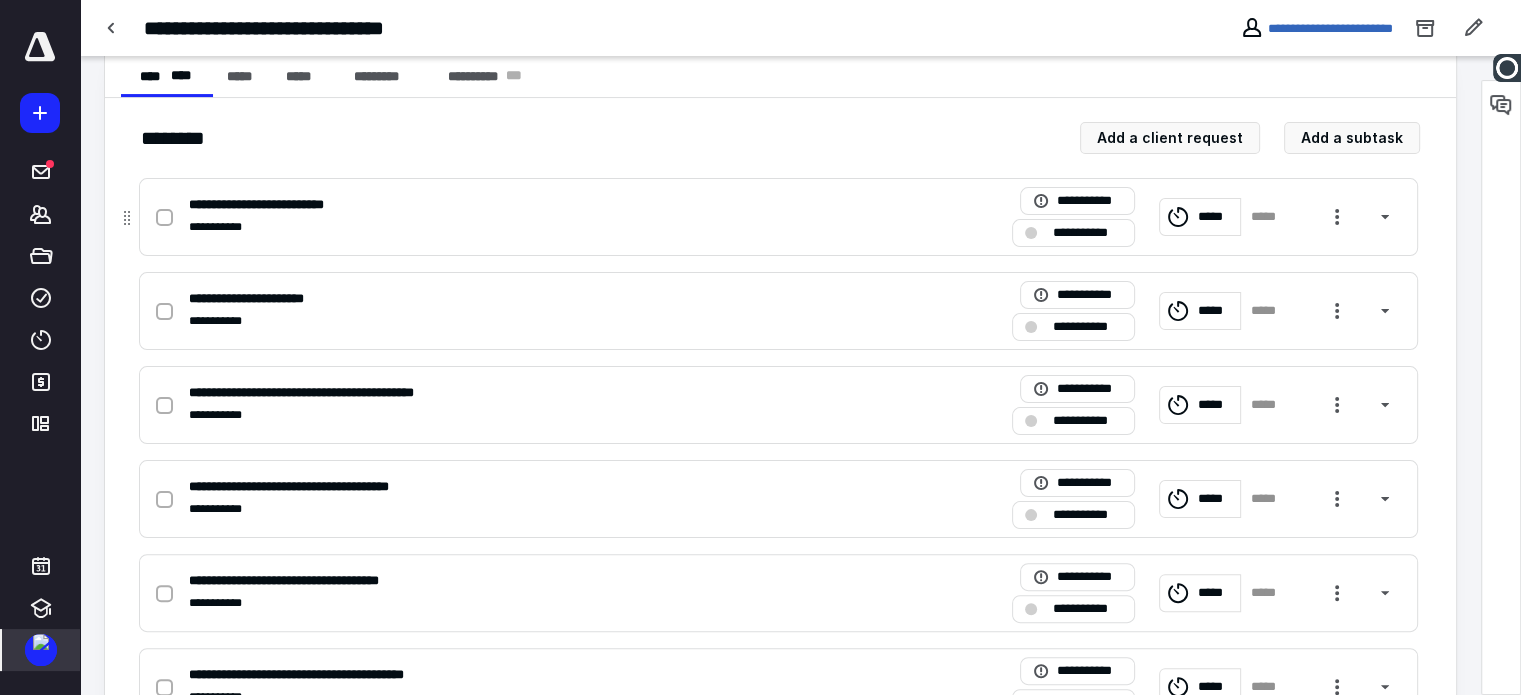 click 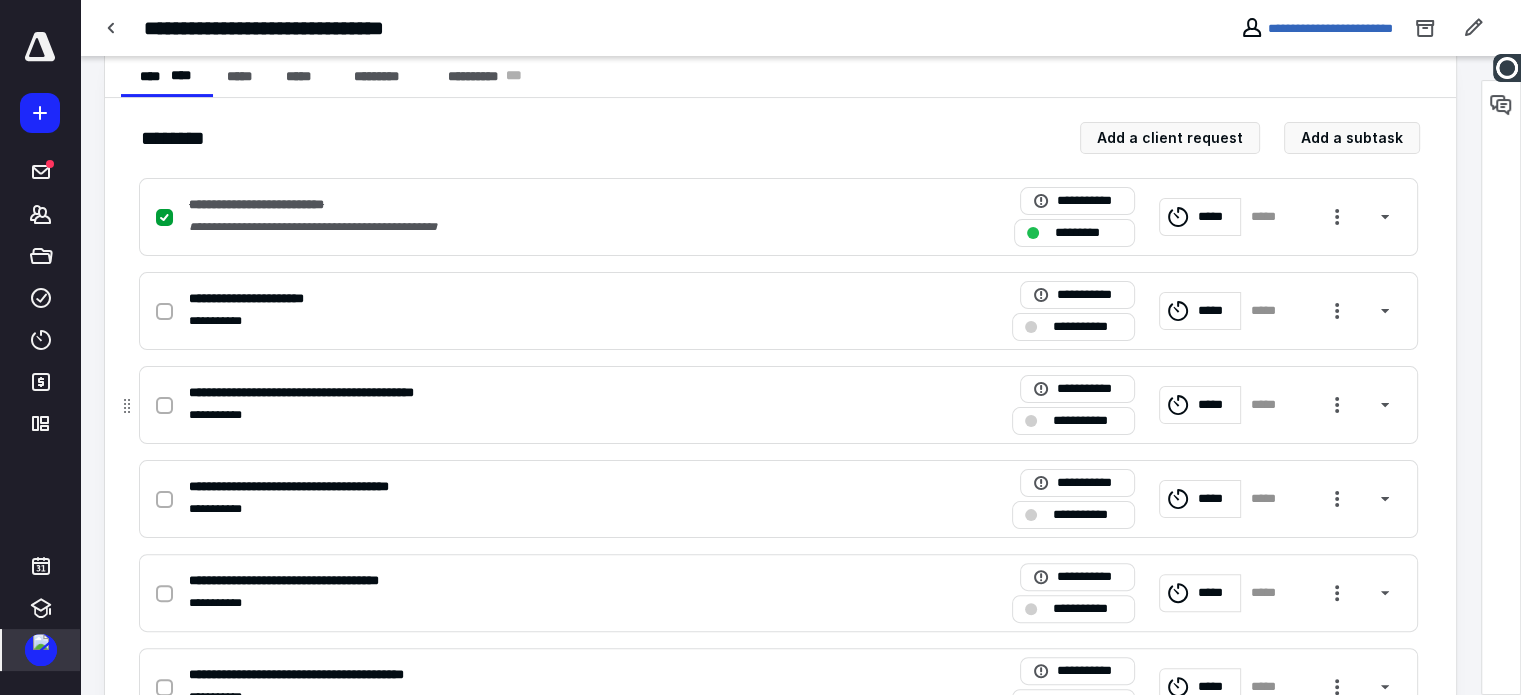 click 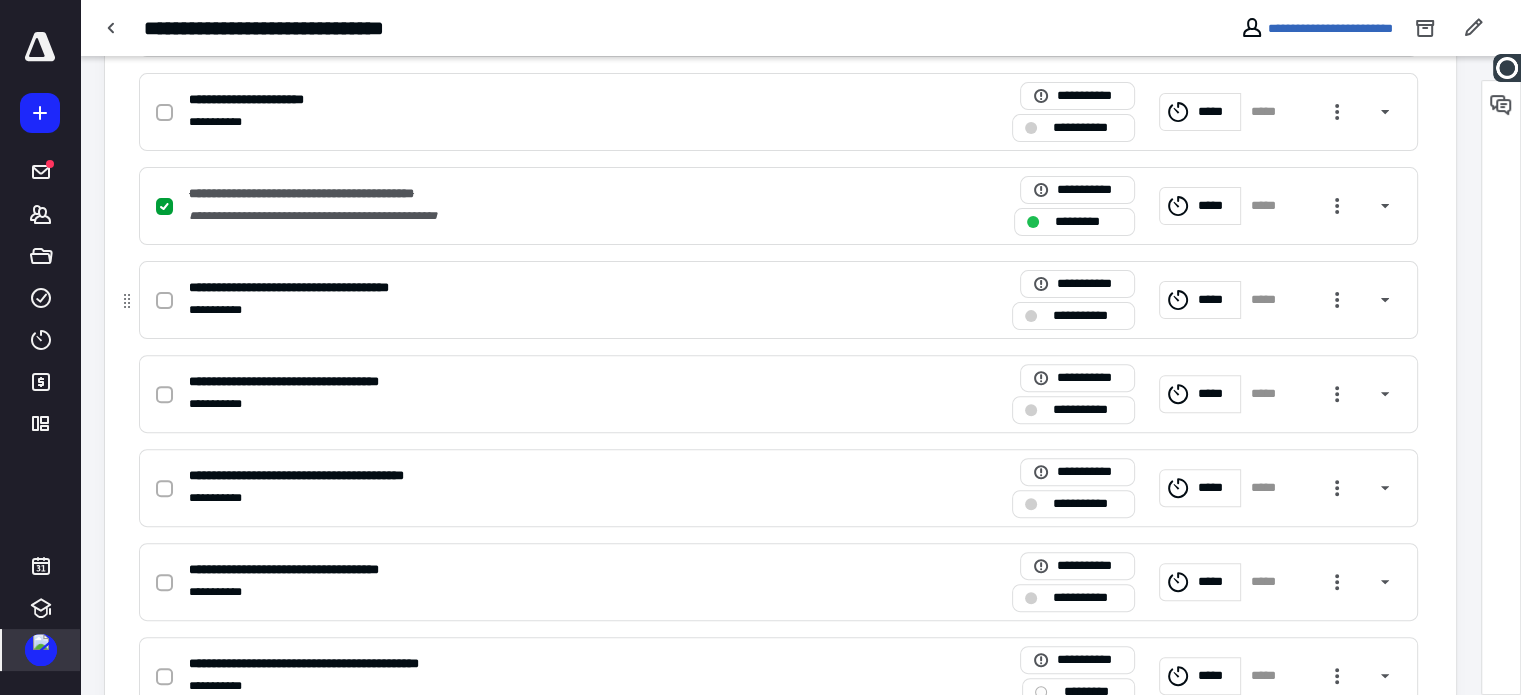 scroll, scrollTop: 600, scrollLeft: 0, axis: vertical 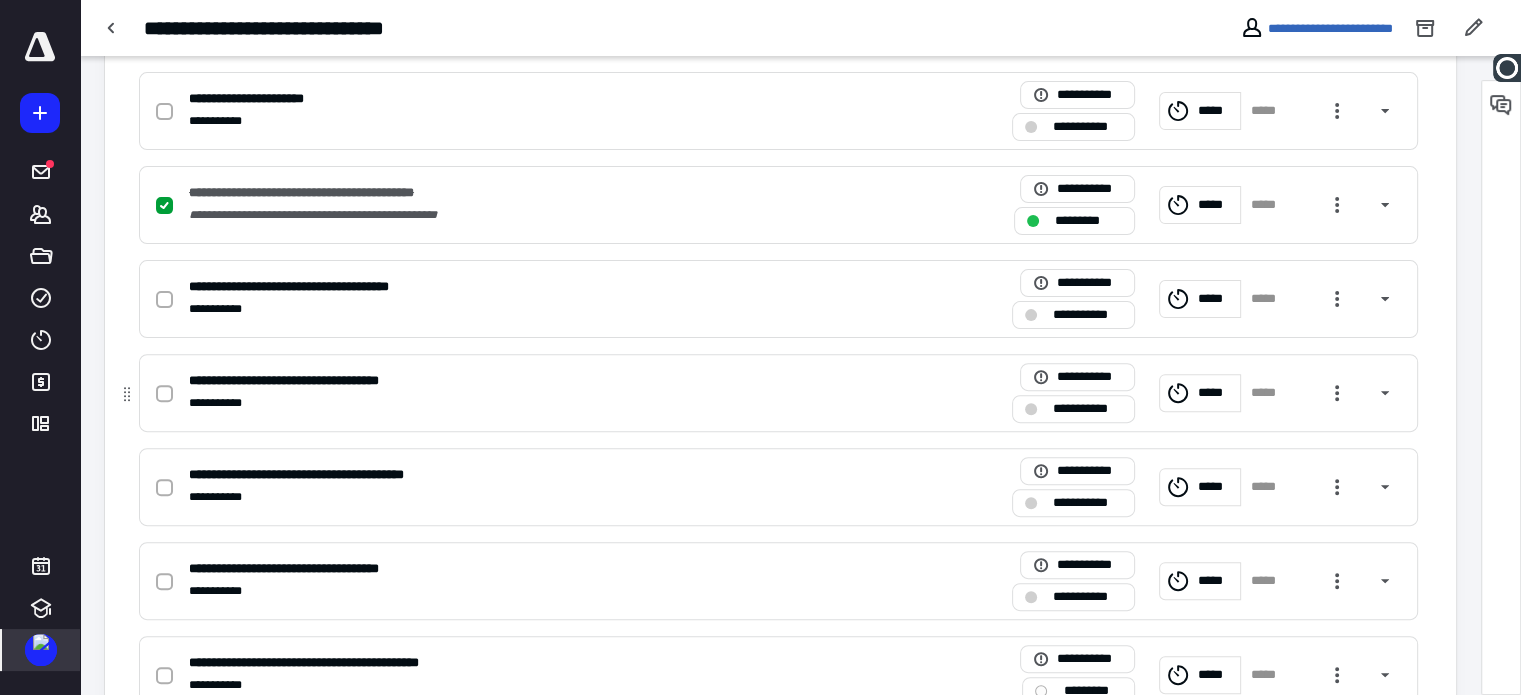 click 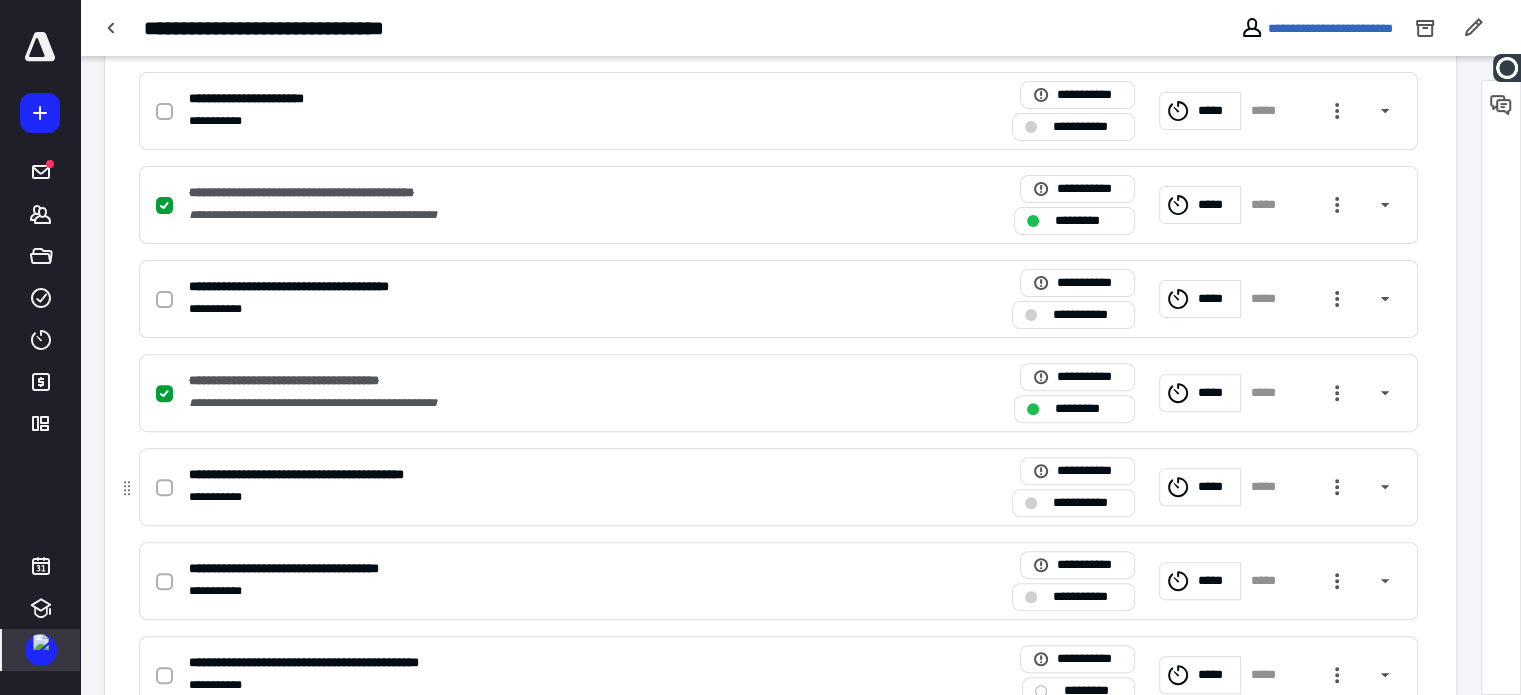 click 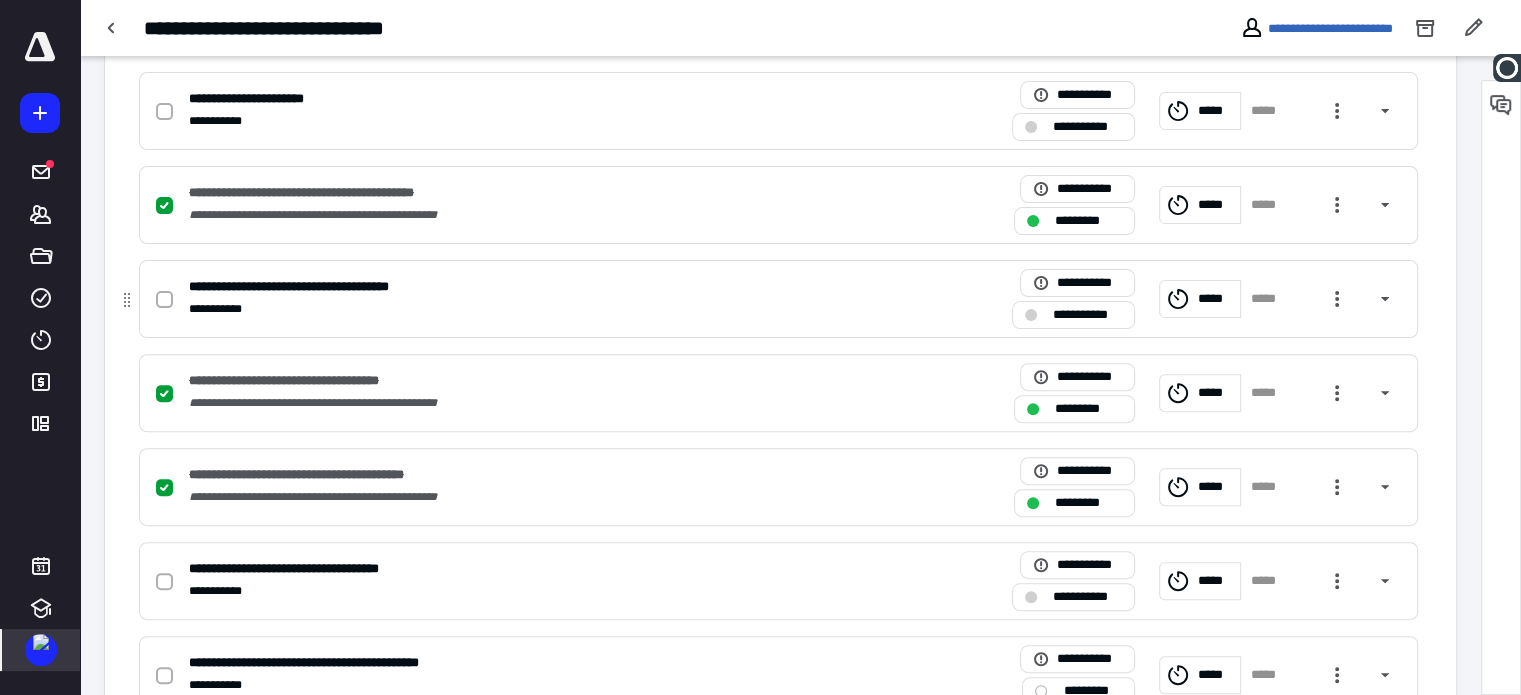 click 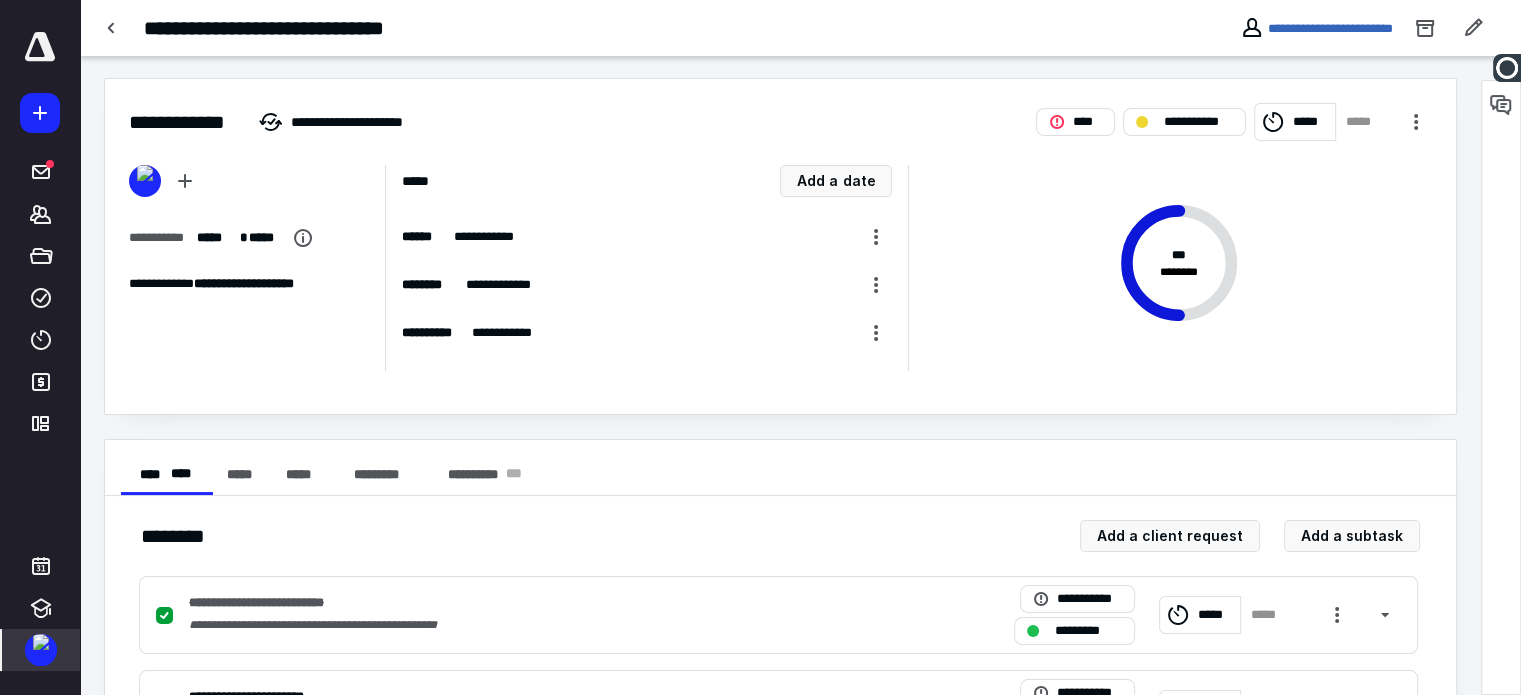 scroll, scrollTop: 0, scrollLeft: 0, axis: both 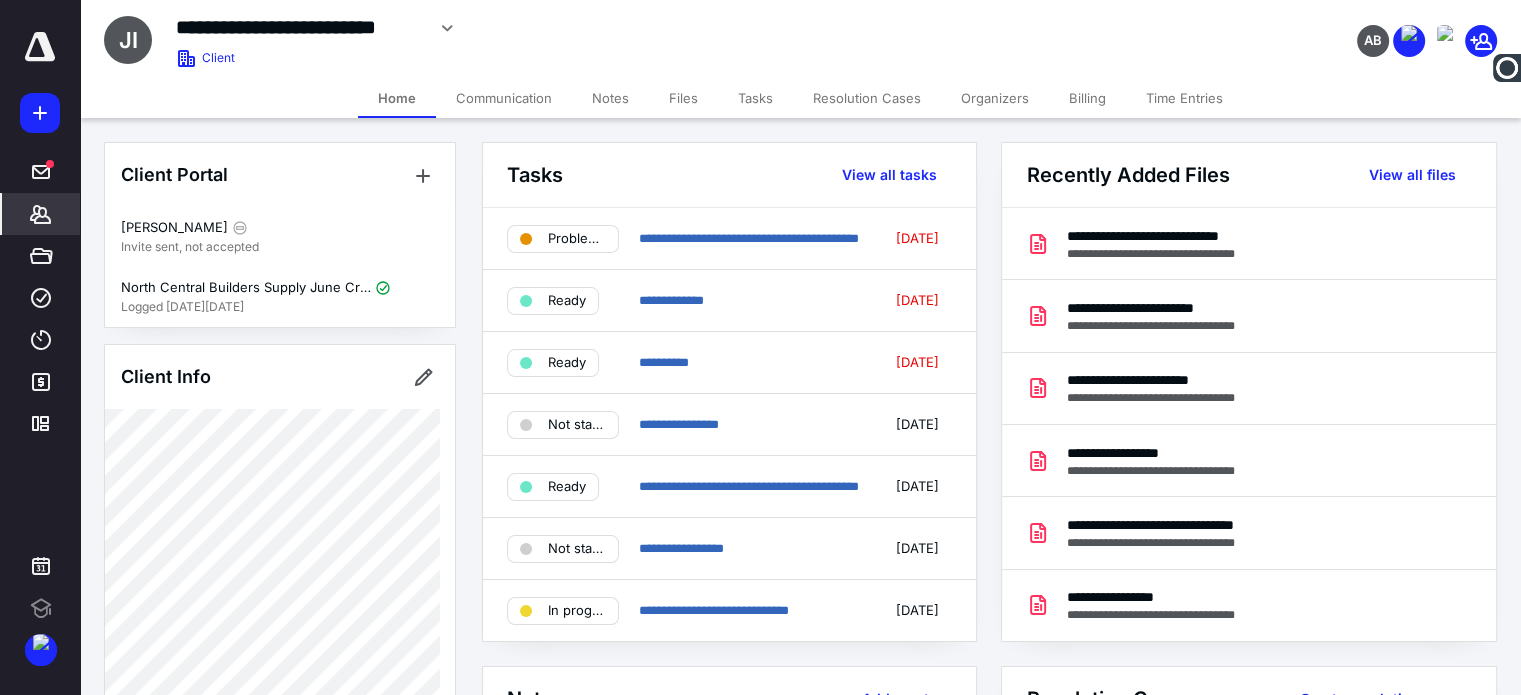 click on "Files" at bounding box center (683, 98) 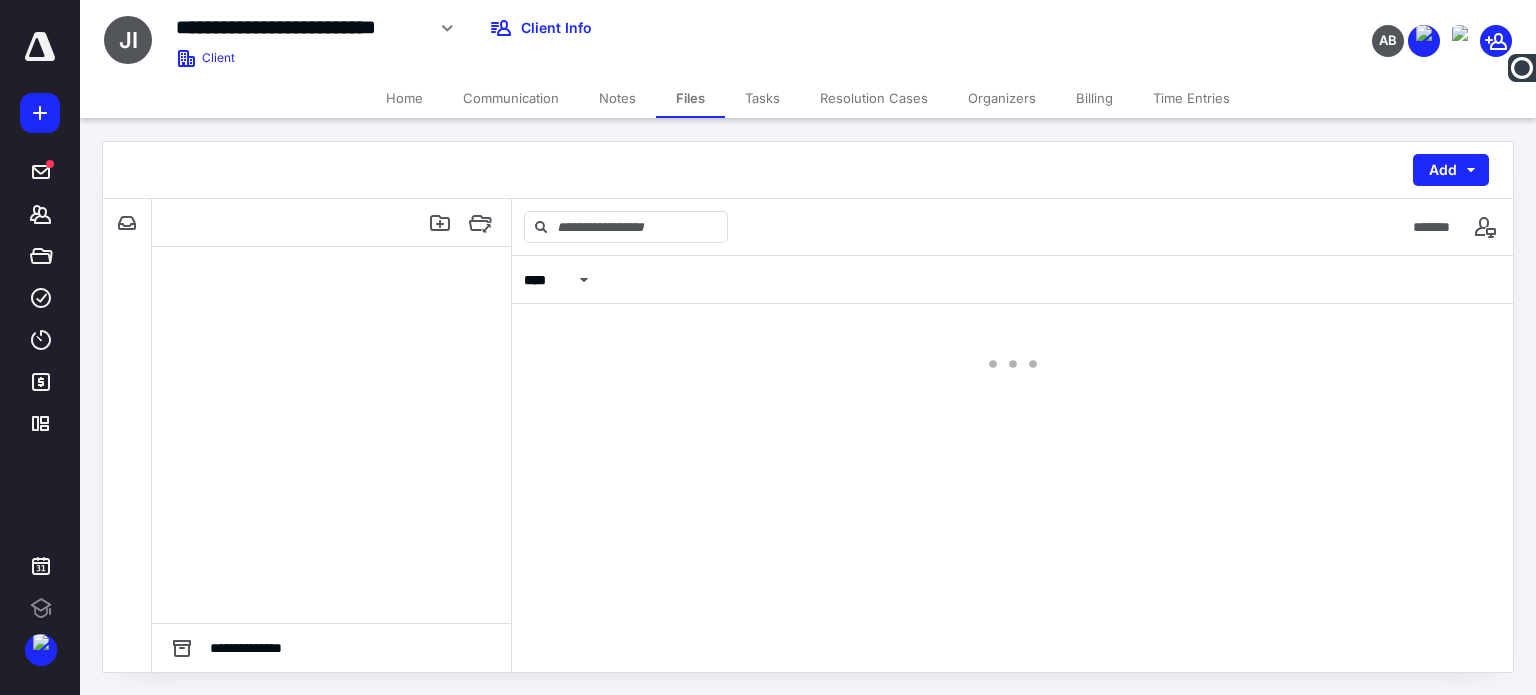 scroll, scrollTop: 0, scrollLeft: 0, axis: both 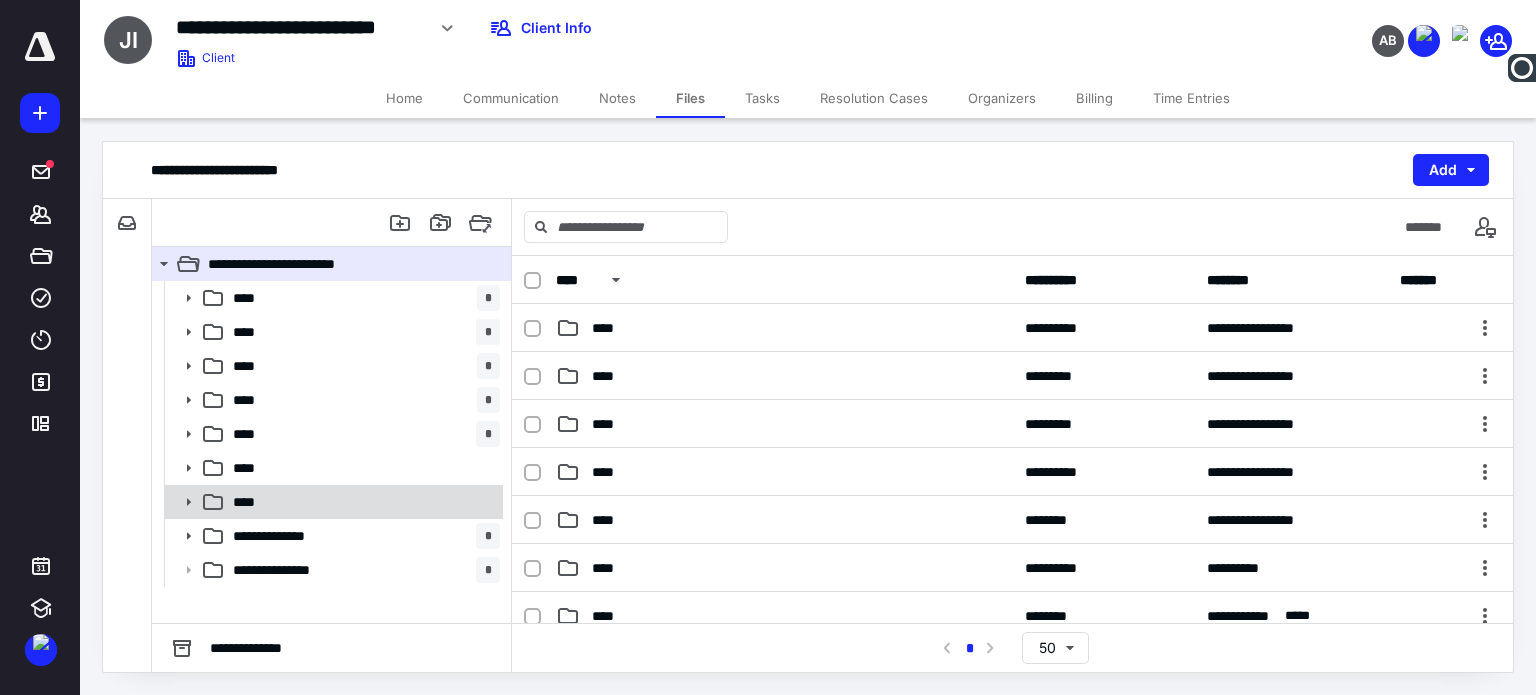 click 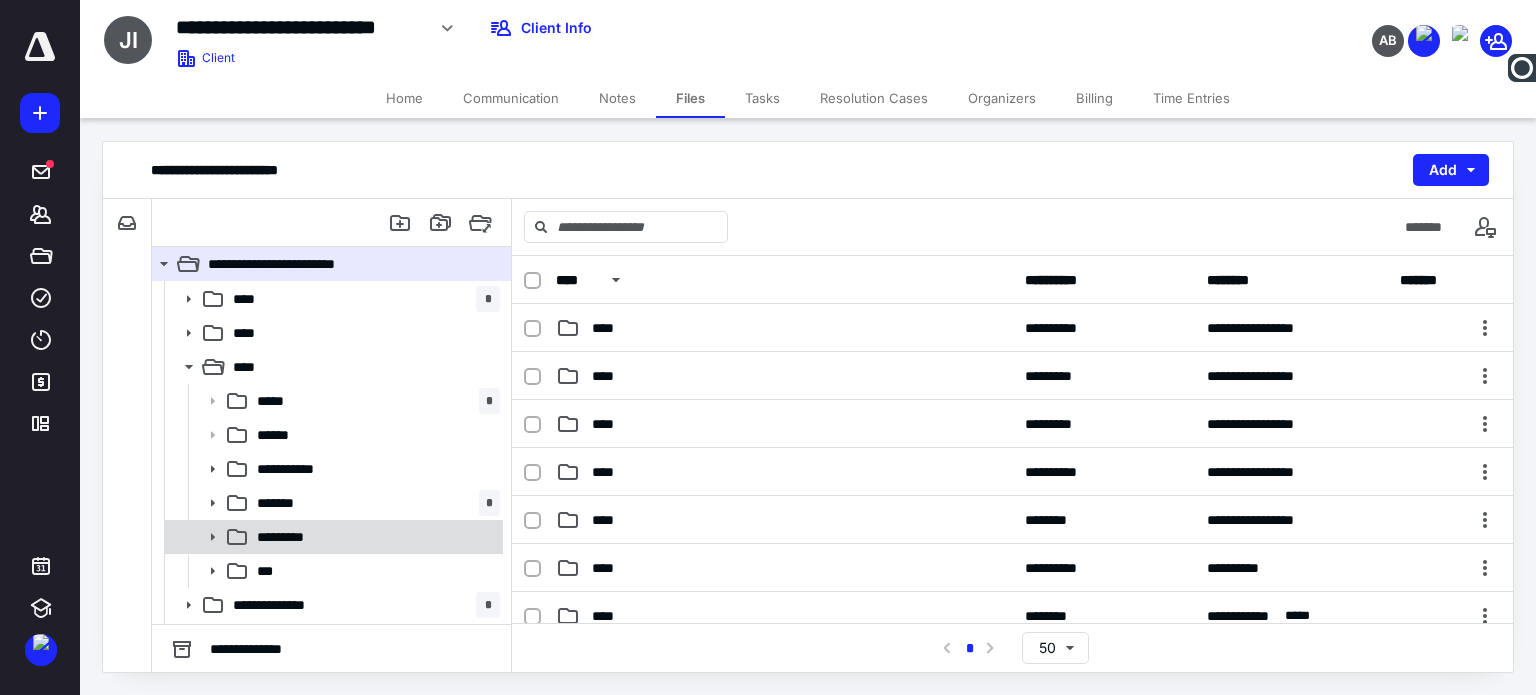 scroll, scrollTop: 166, scrollLeft: 0, axis: vertical 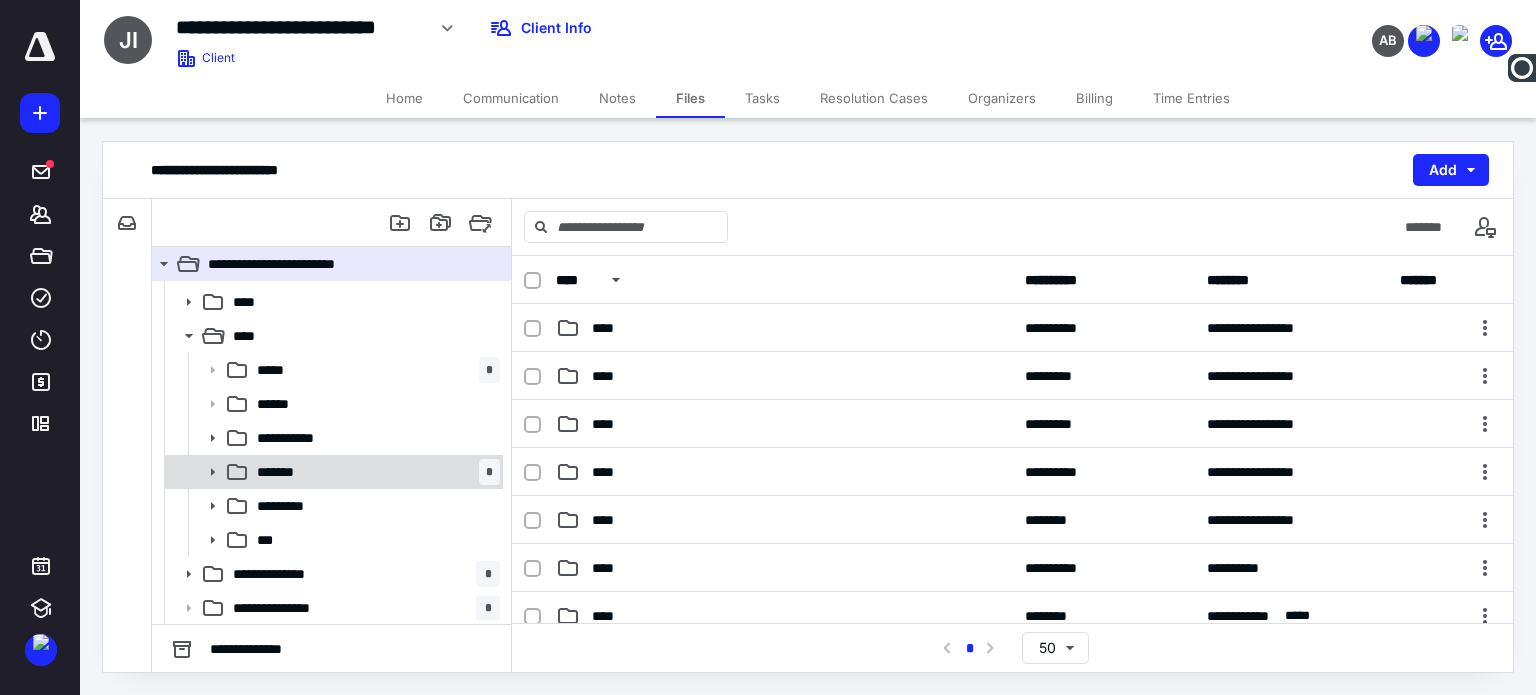 click 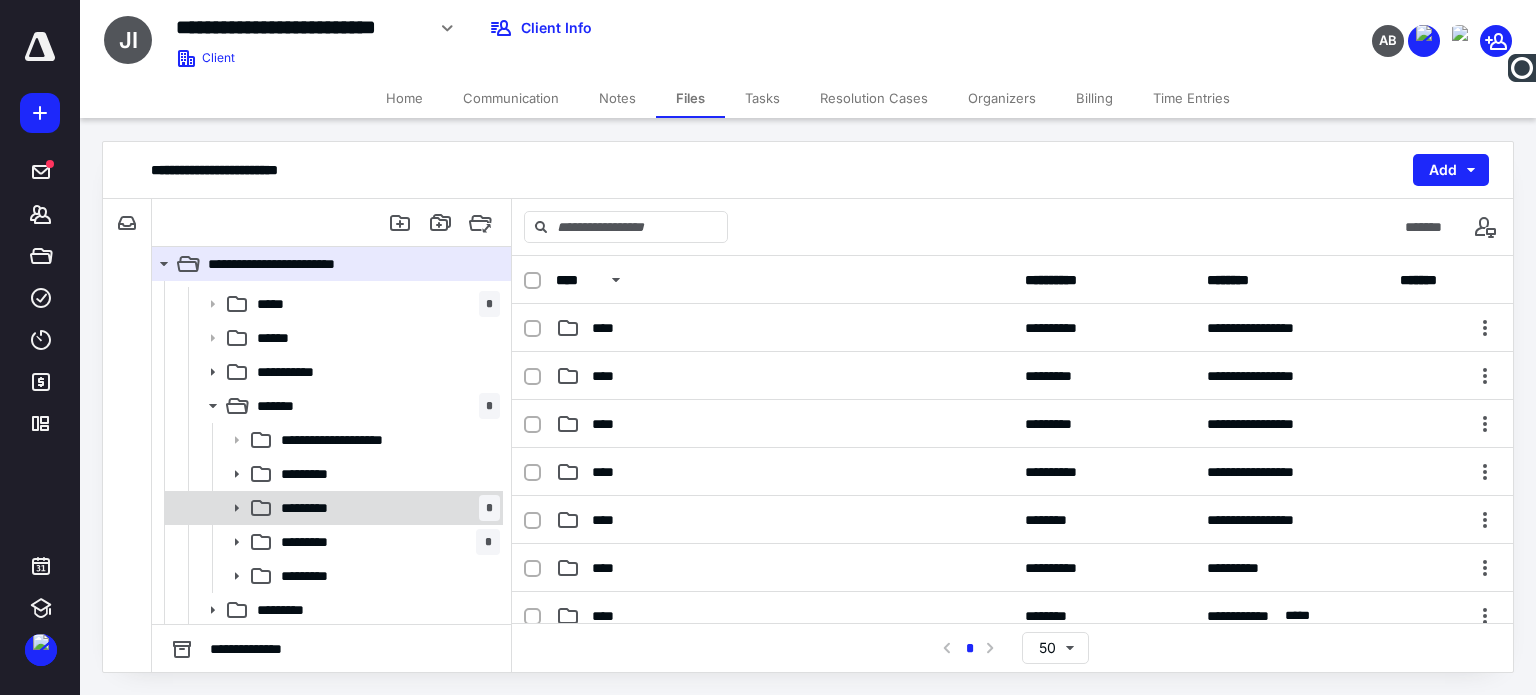 scroll, scrollTop: 266, scrollLeft: 0, axis: vertical 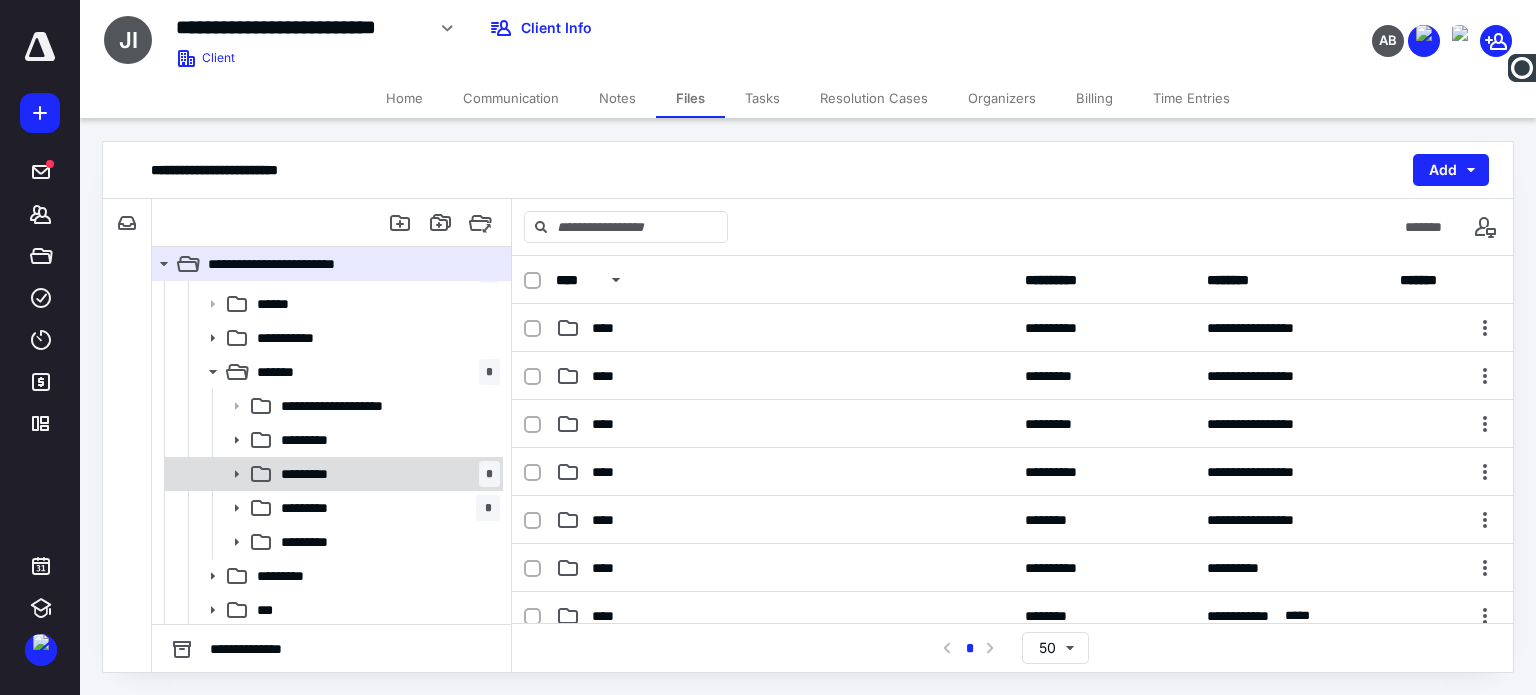click 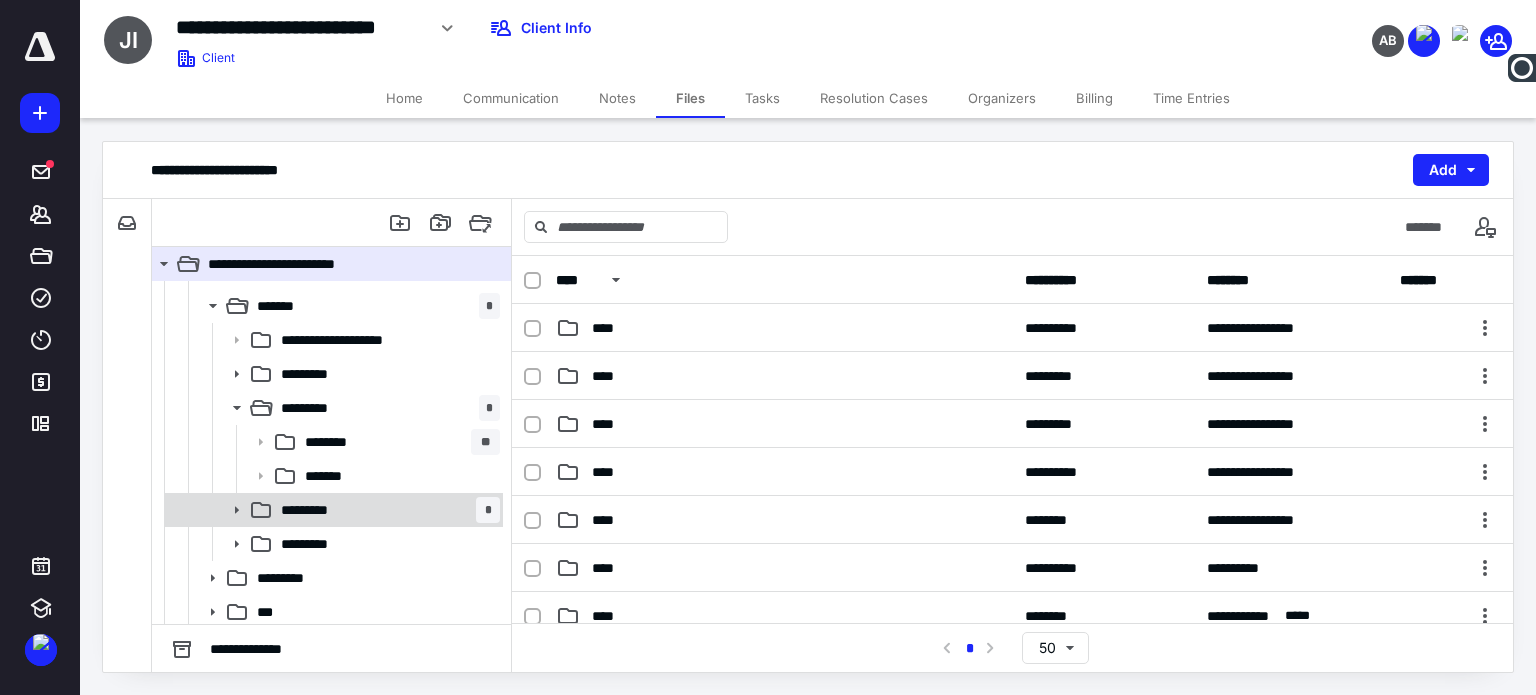 scroll, scrollTop: 366, scrollLeft: 0, axis: vertical 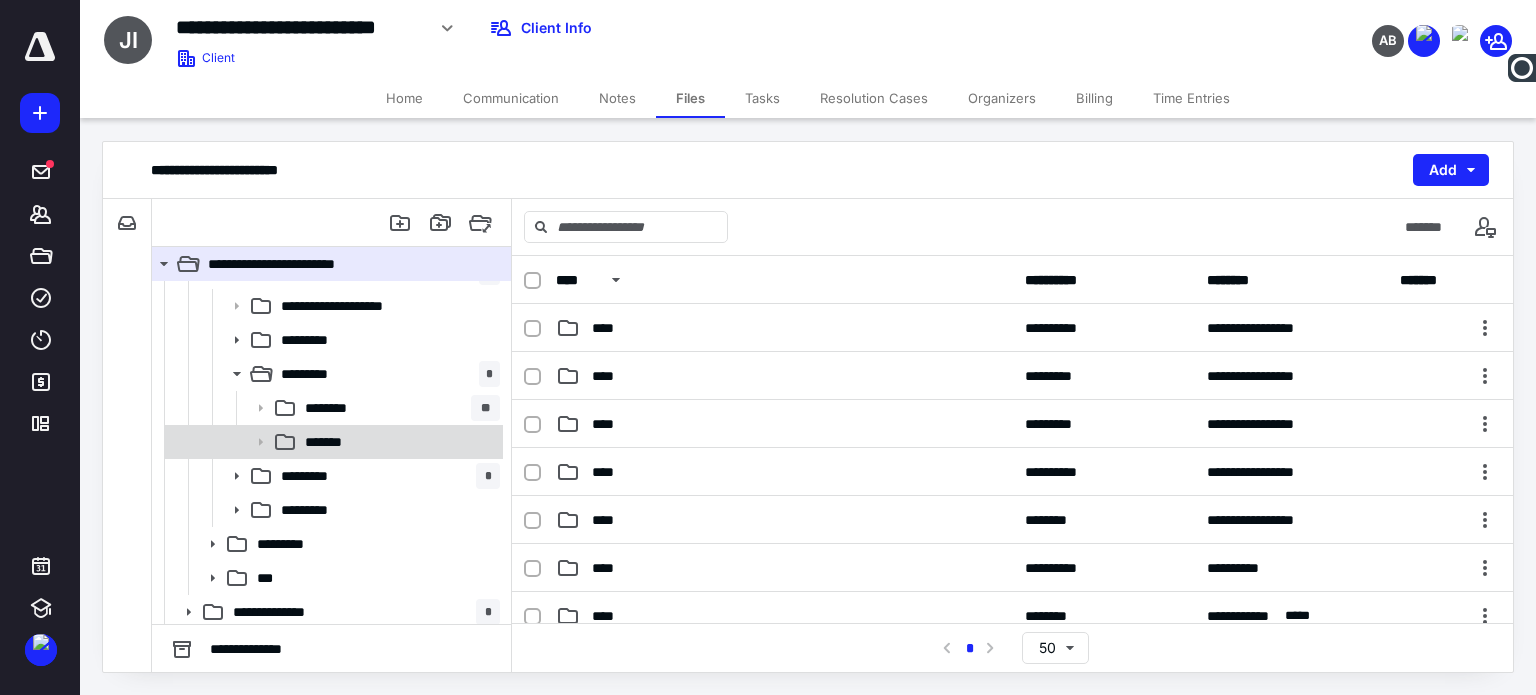 click on "*******" at bounding box center [398, 442] 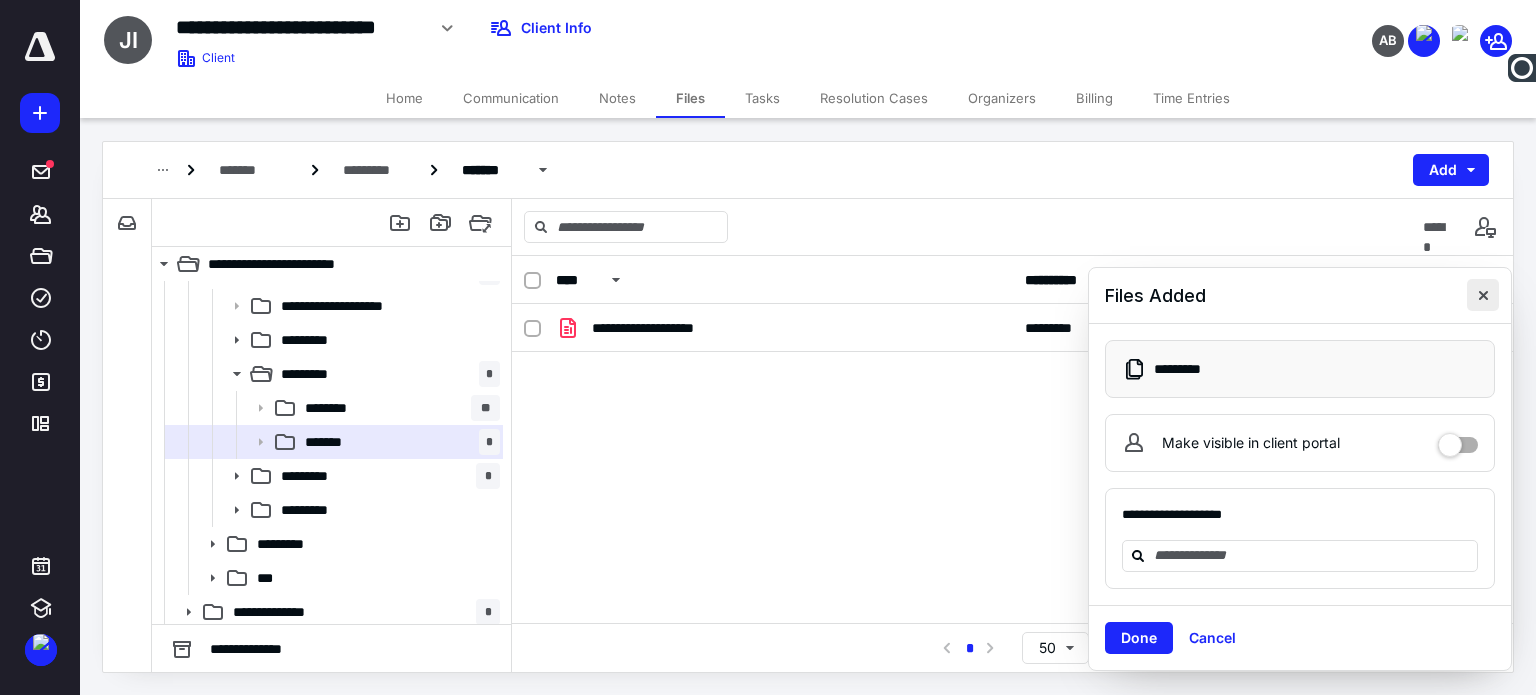 click at bounding box center [1483, 295] 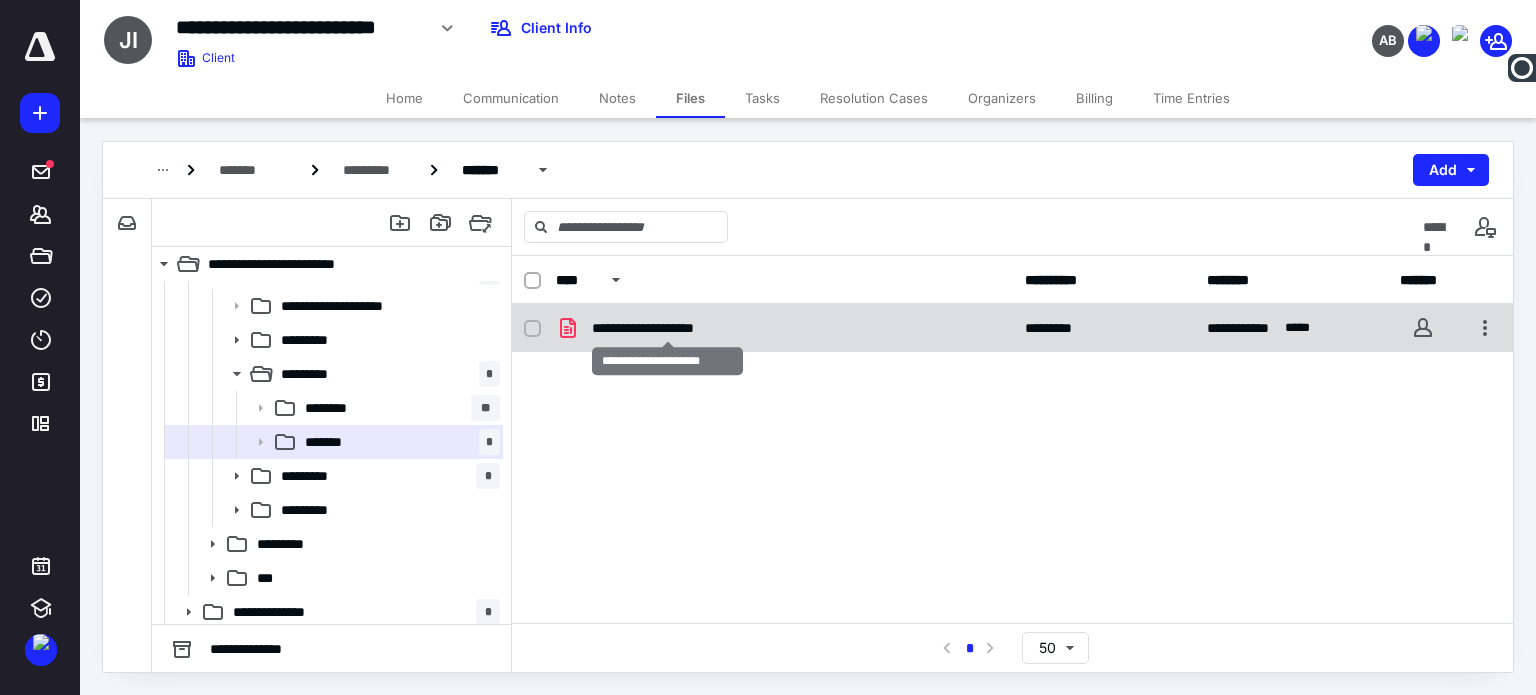 click on "**********" at bounding box center [668, 328] 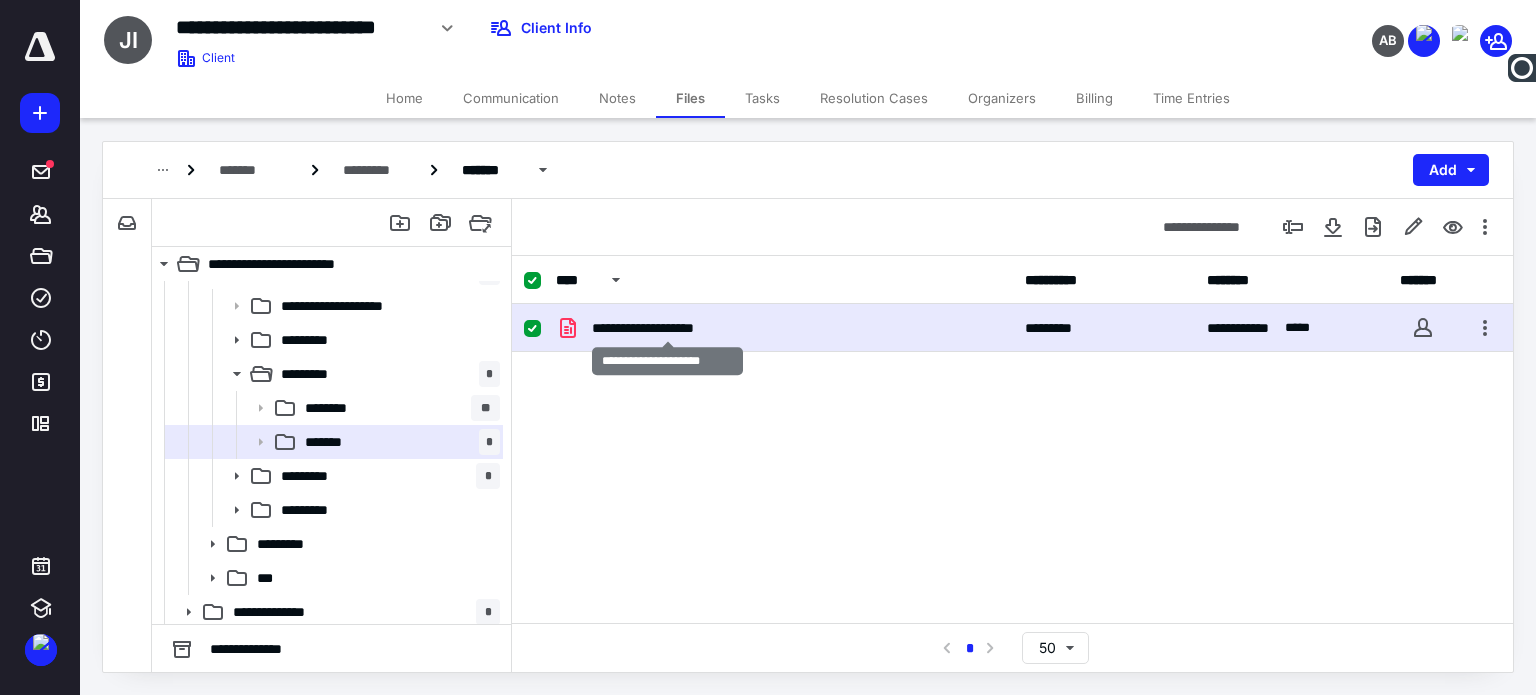 click on "**********" at bounding box center (668, 328) 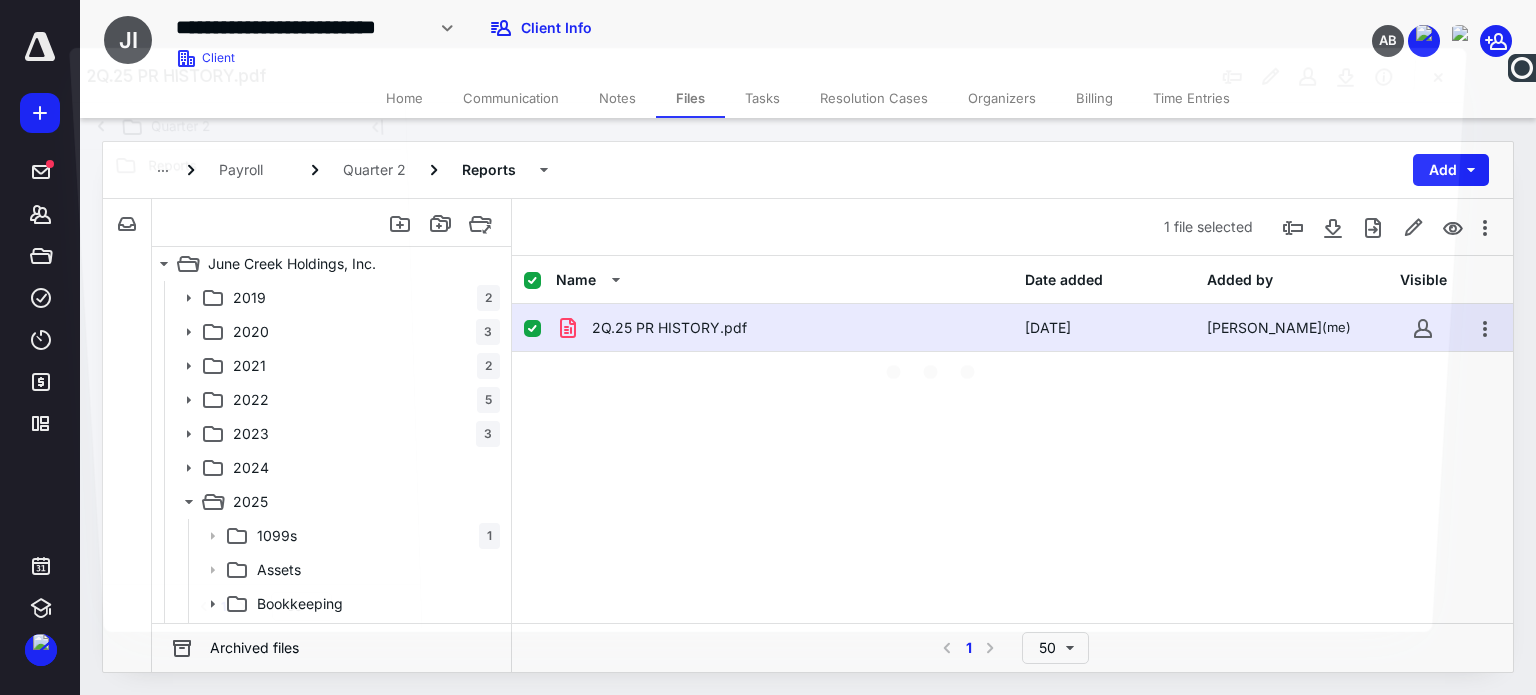 scroll, scrollTop: 366, scrollLeft: 0, axis: vertical 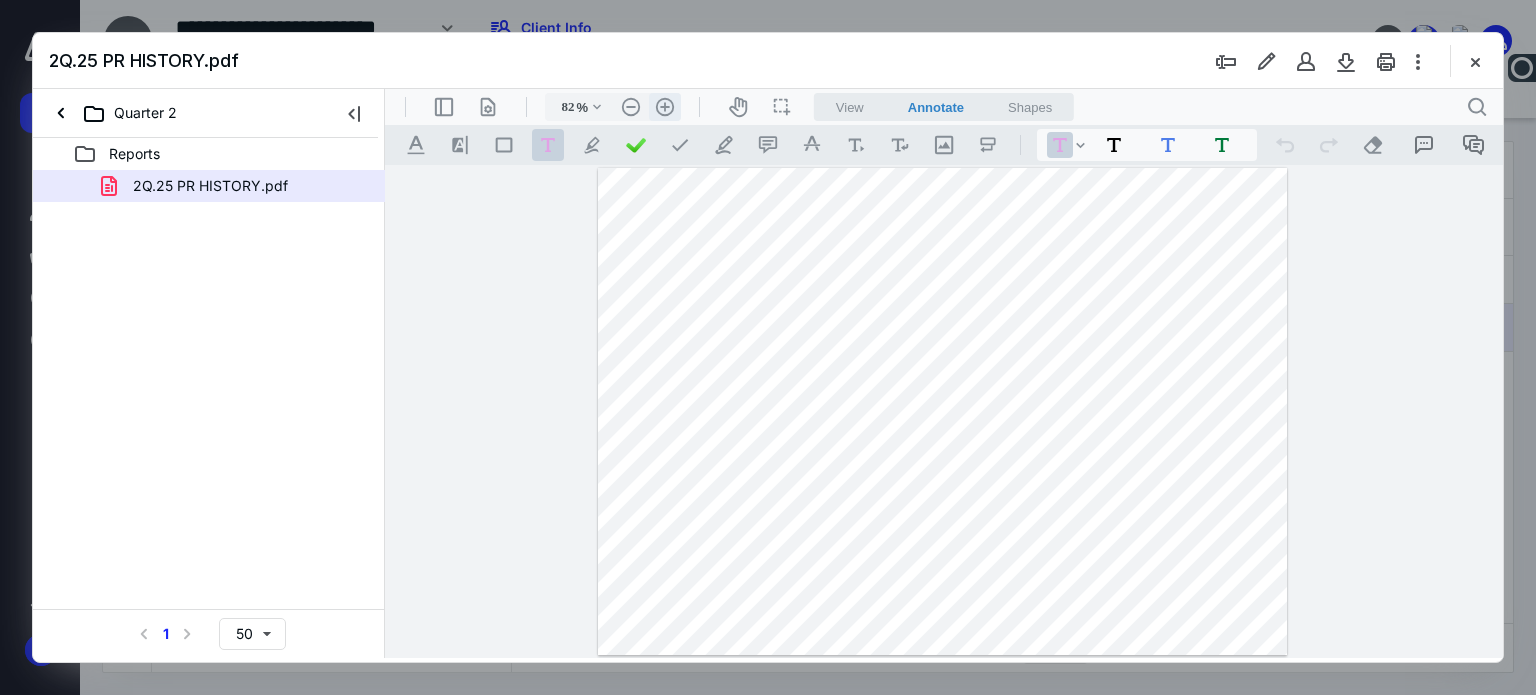 click on ".cls-1{fill:#abb0c4;} icon - header - zoom - in - line" at bounding box center (665, 107) 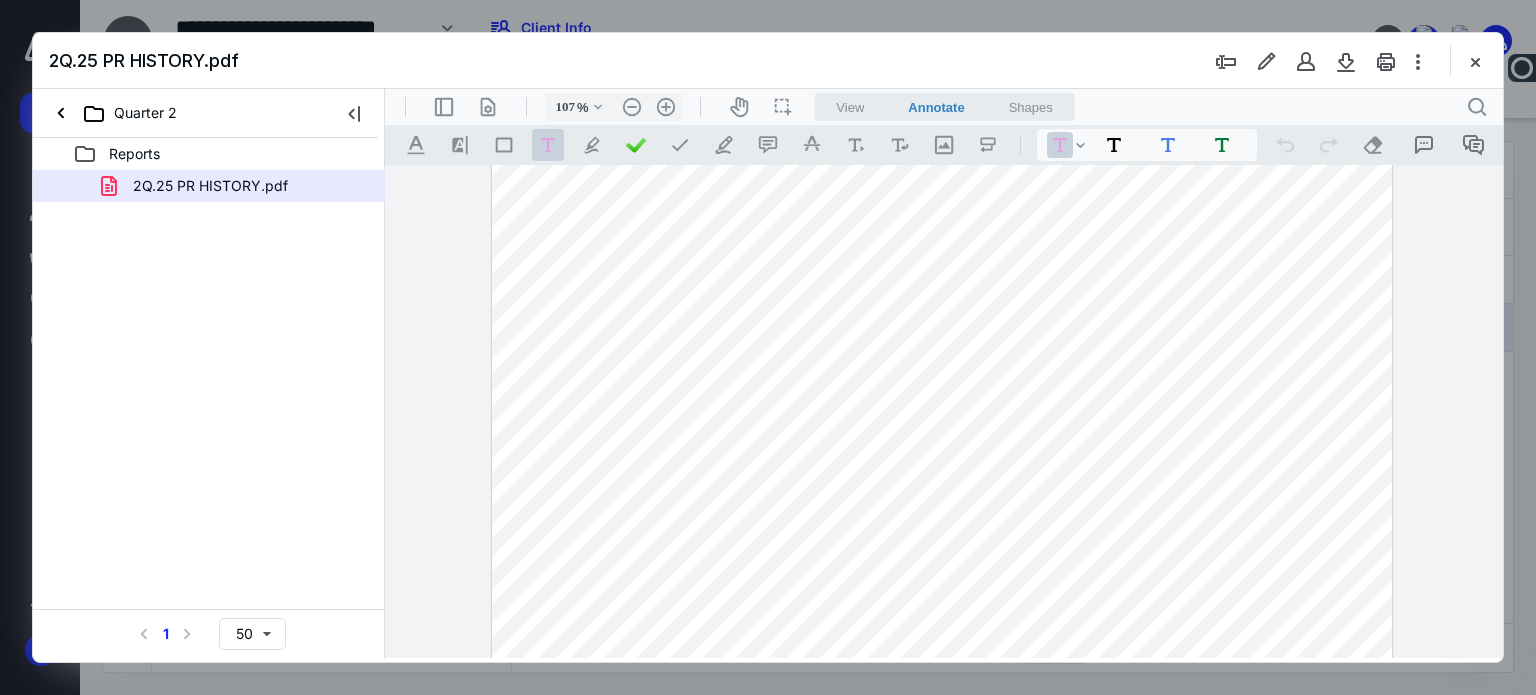 scroll, scrollTop: 150, scrollLeft: 0, axis: vertical 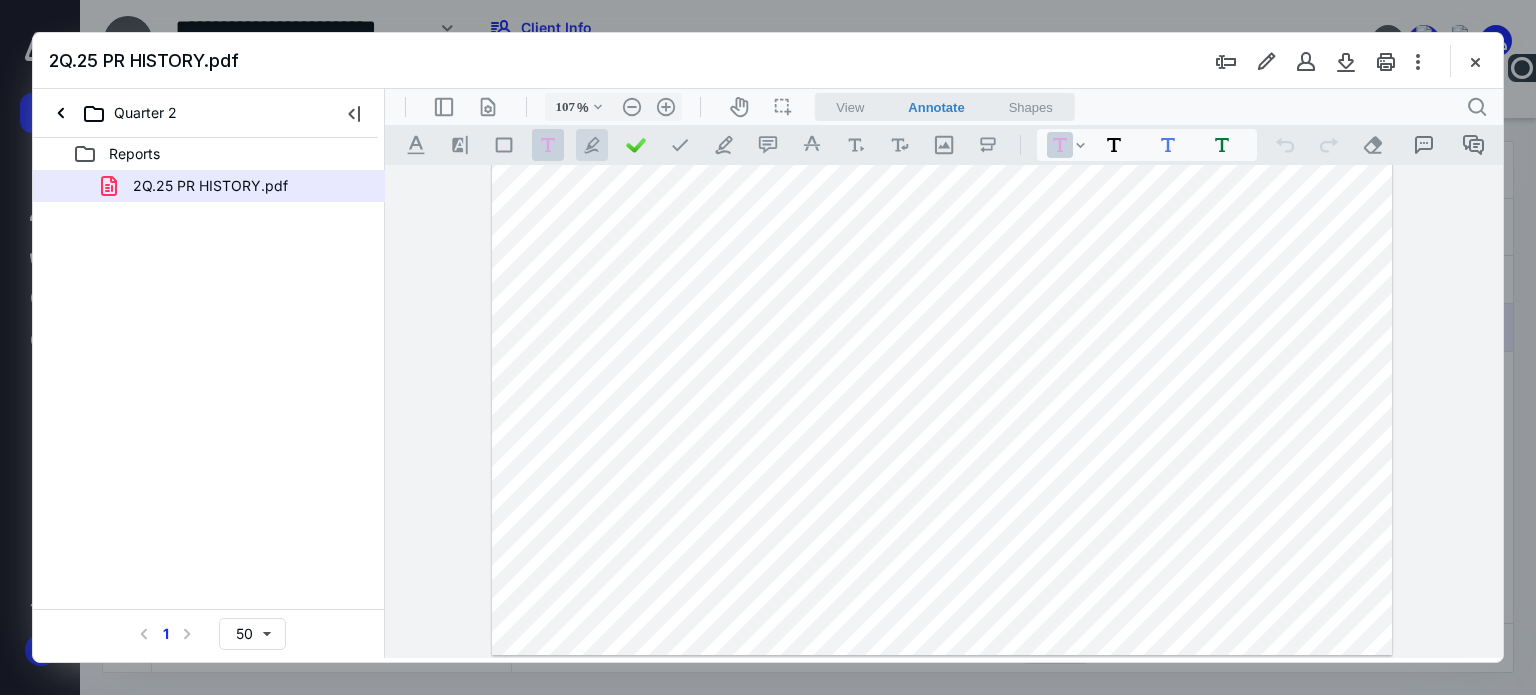click on ".cls-1{fill:#abb0c4;} icon - tool - pen - highlight" at bounding box center (592, 145) 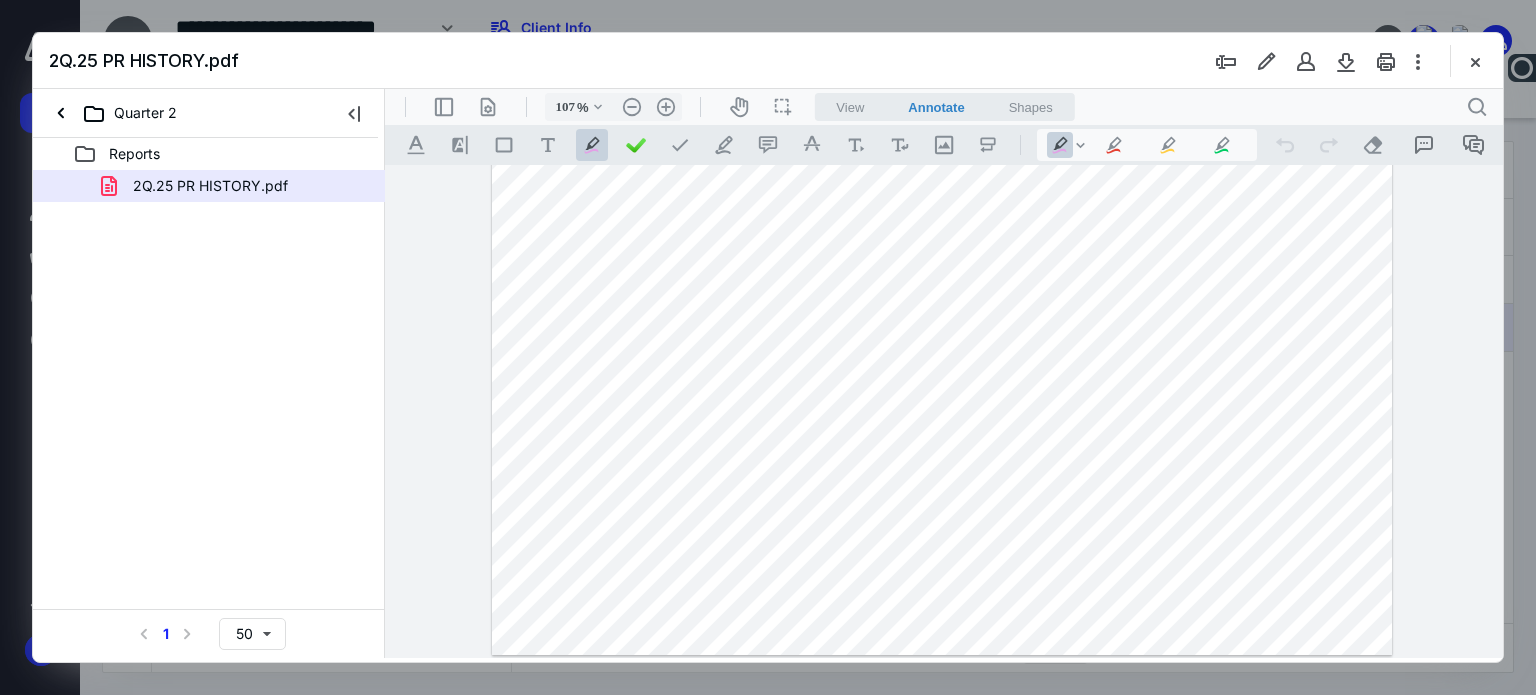 drag, startPoint x: 853, startPoint y: 296, endPoint x: 916, endPoint y: 296, distance: 63 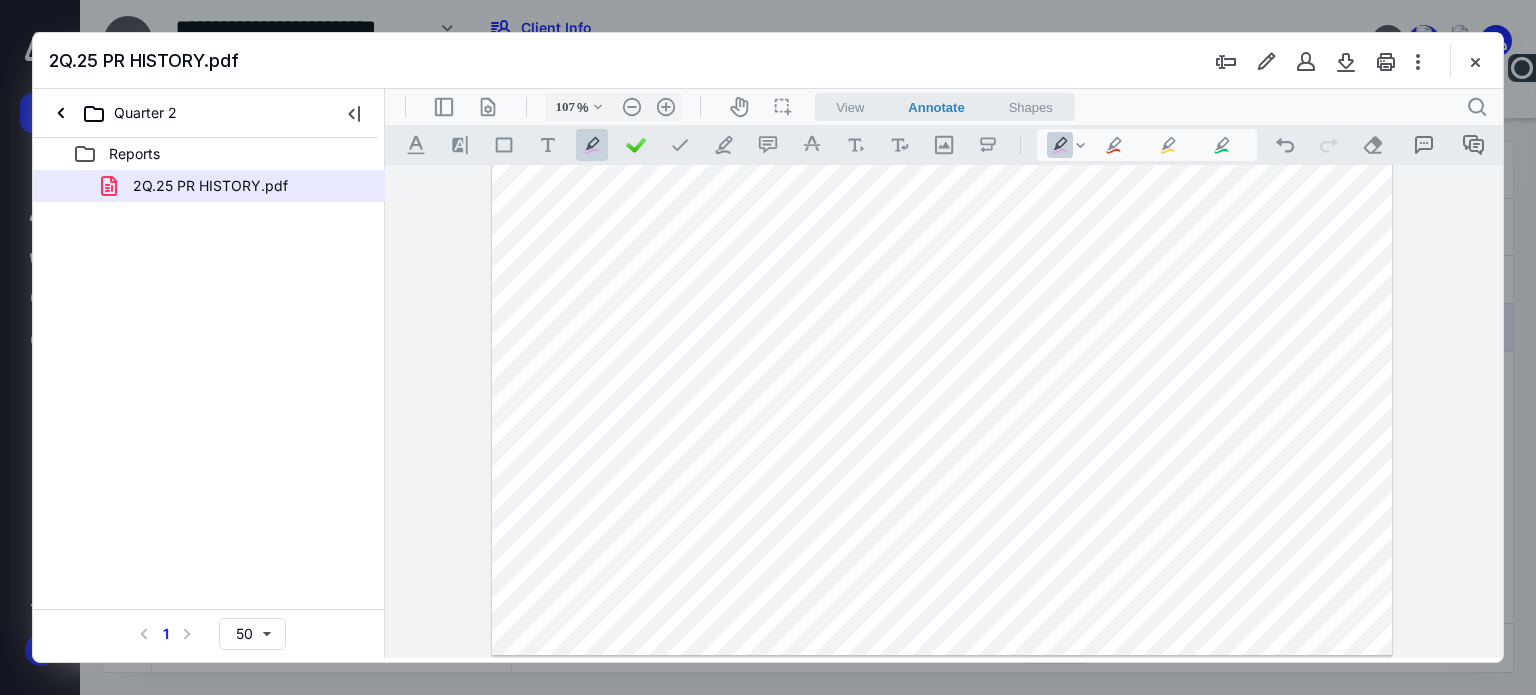 drag, startPoint x: 860, startPoint y: 348, endPoint x: 924, endPoint y: 350, distance: 64.03124 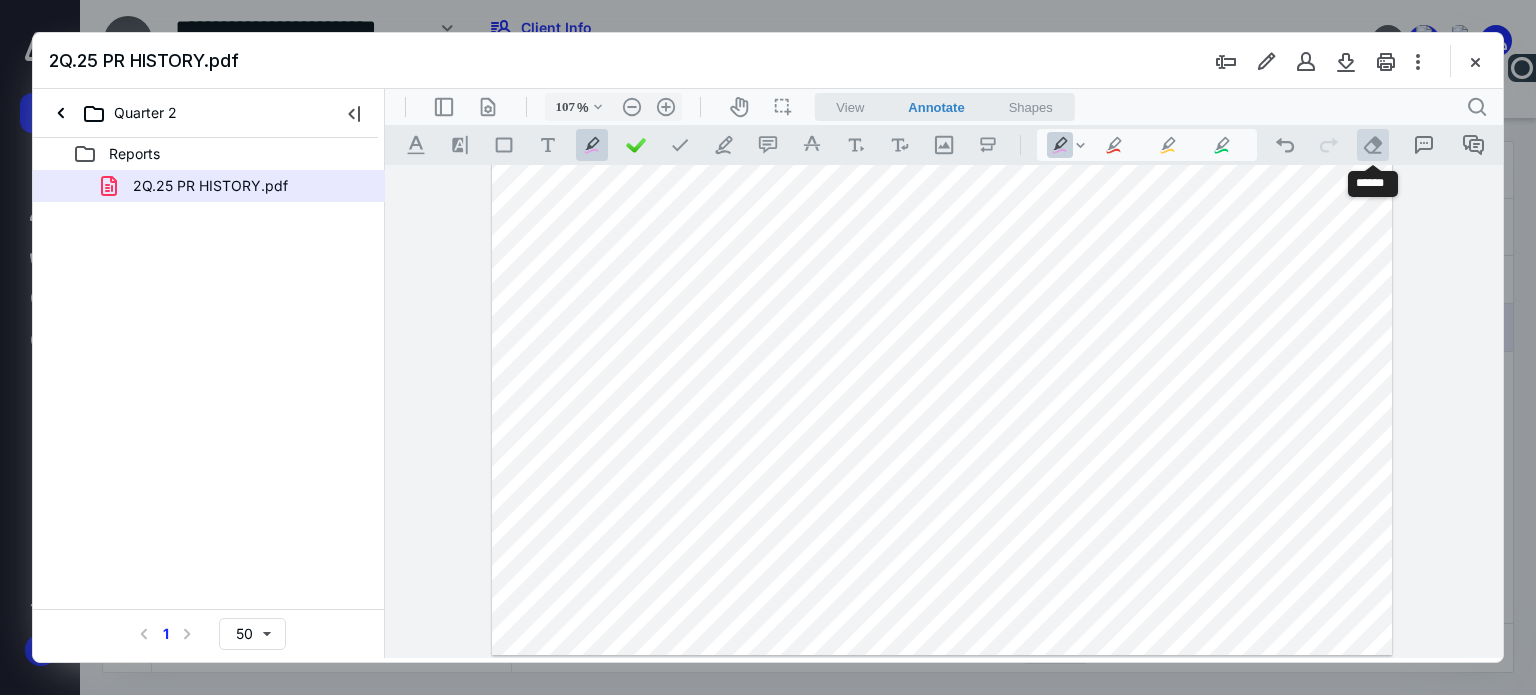 click on ".cls-1{fill:#abb0c4;} icon - operation - eraser" at bounding box center [1373, 145] 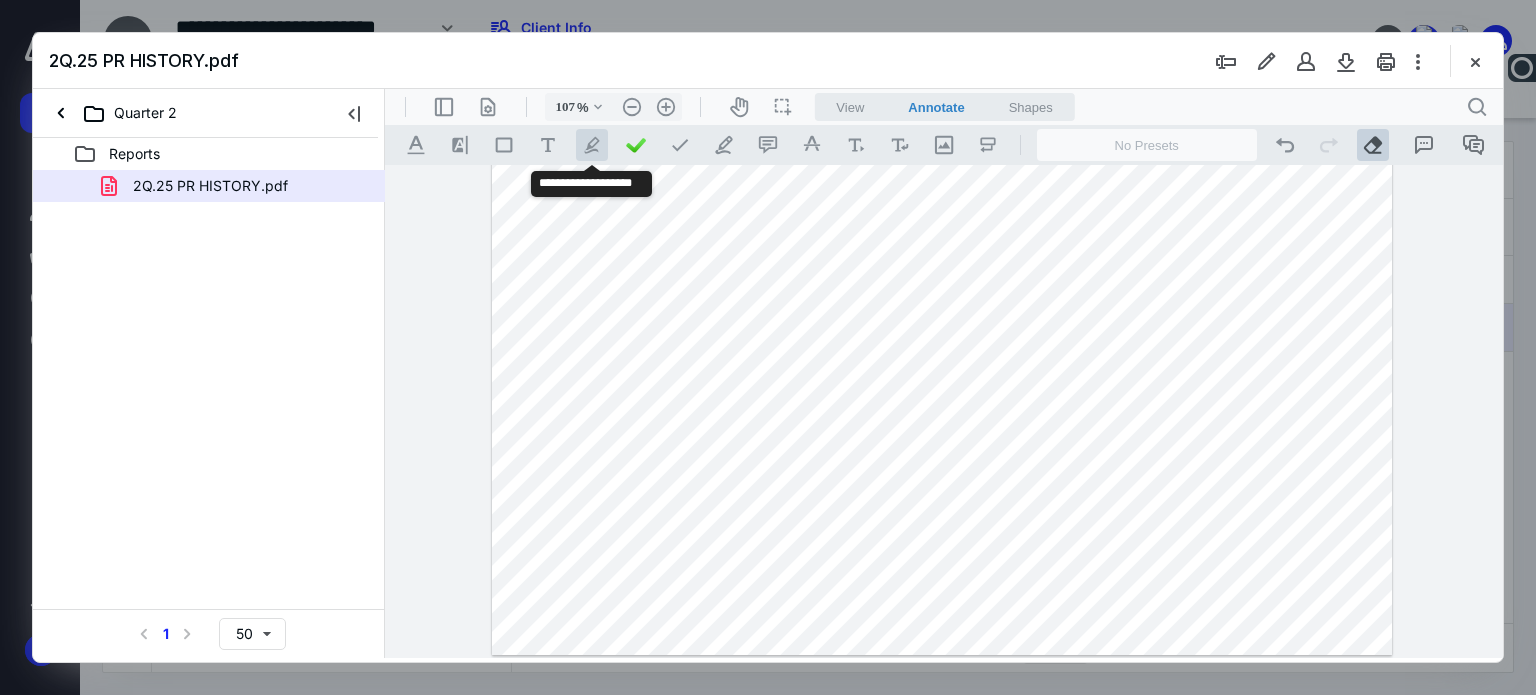 click on ".cls-1{fill:#abb0c4;} icon - tool - pen - highlight" at bounding box center [592, 145] 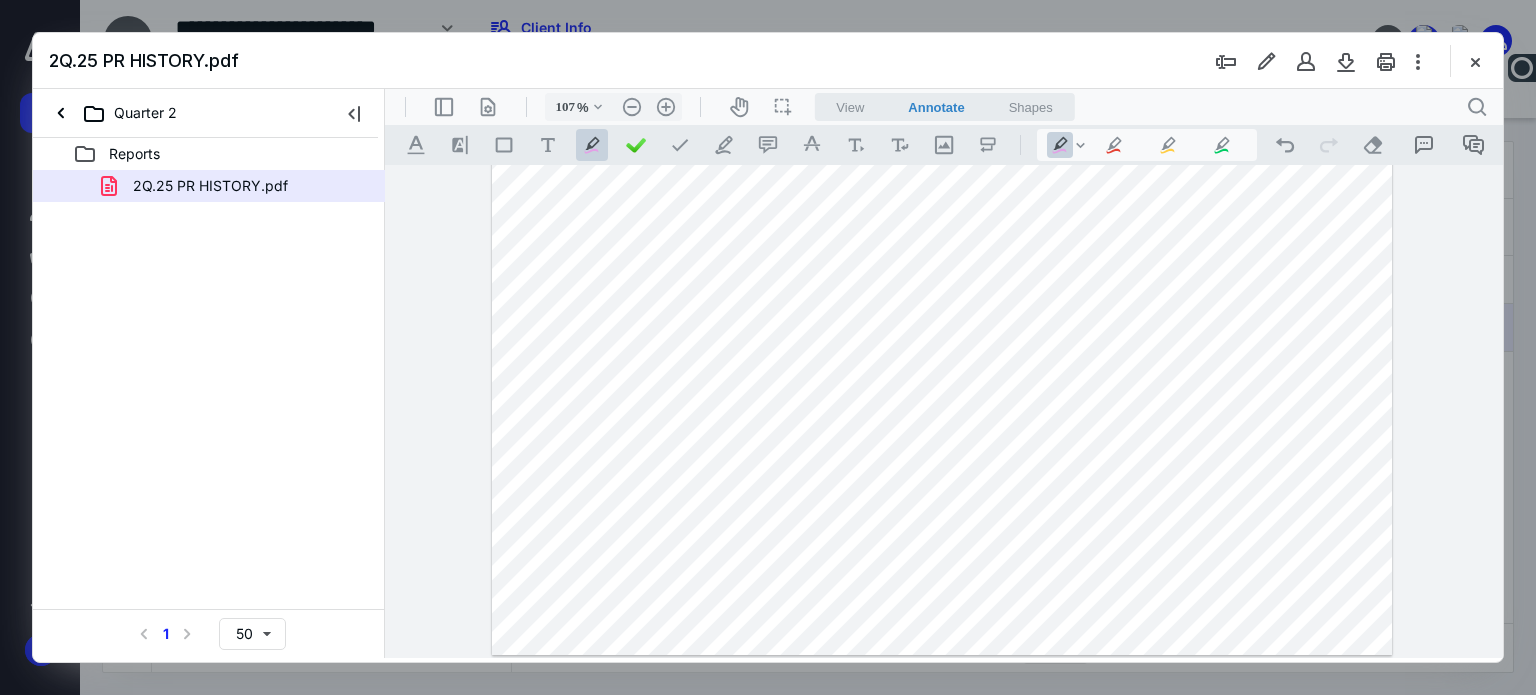 drag, startPoint x: 861, startPoint y: 488, endPoint x: 910, endPoint y: 487, distance: 49.010204 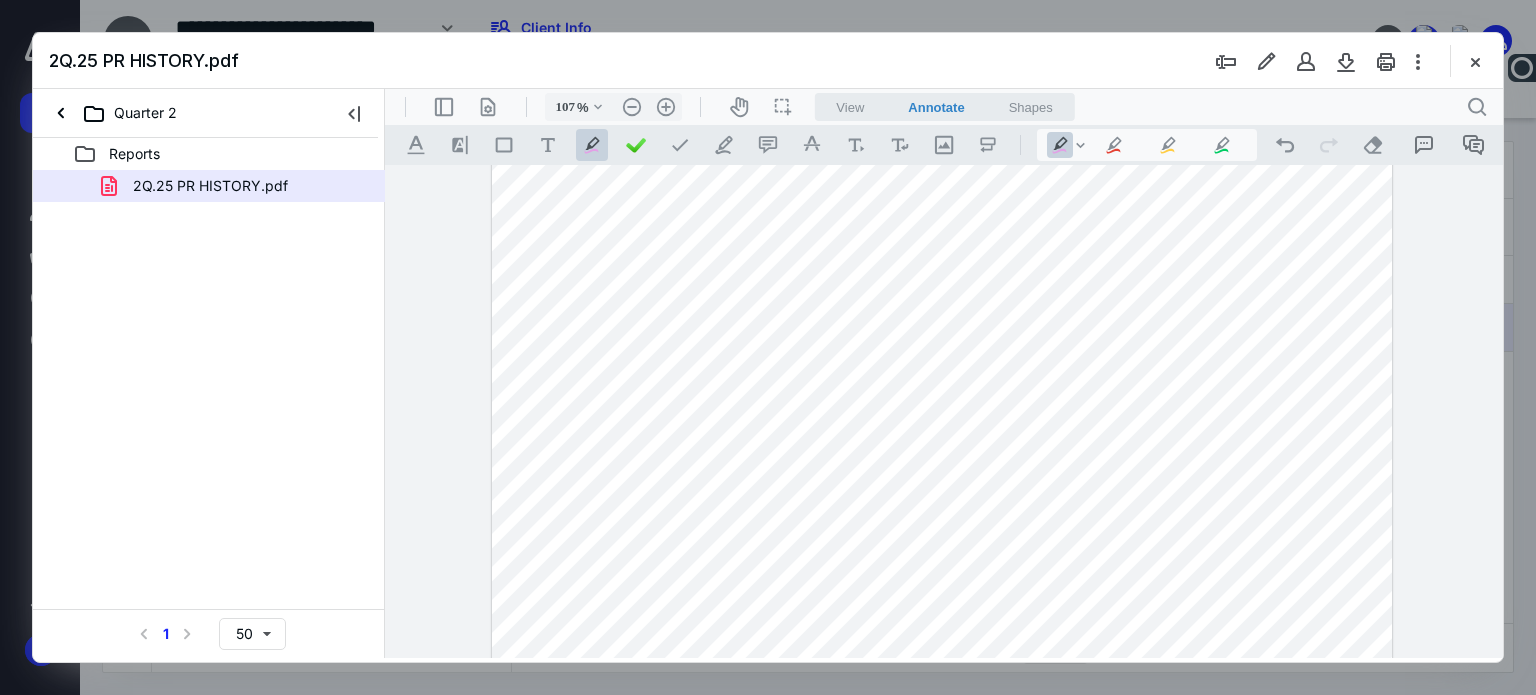 drag, startPoint x: 1101, startPoint y: 400, endPoint x: 1147, endPoint y: 395, distance: 46.270943 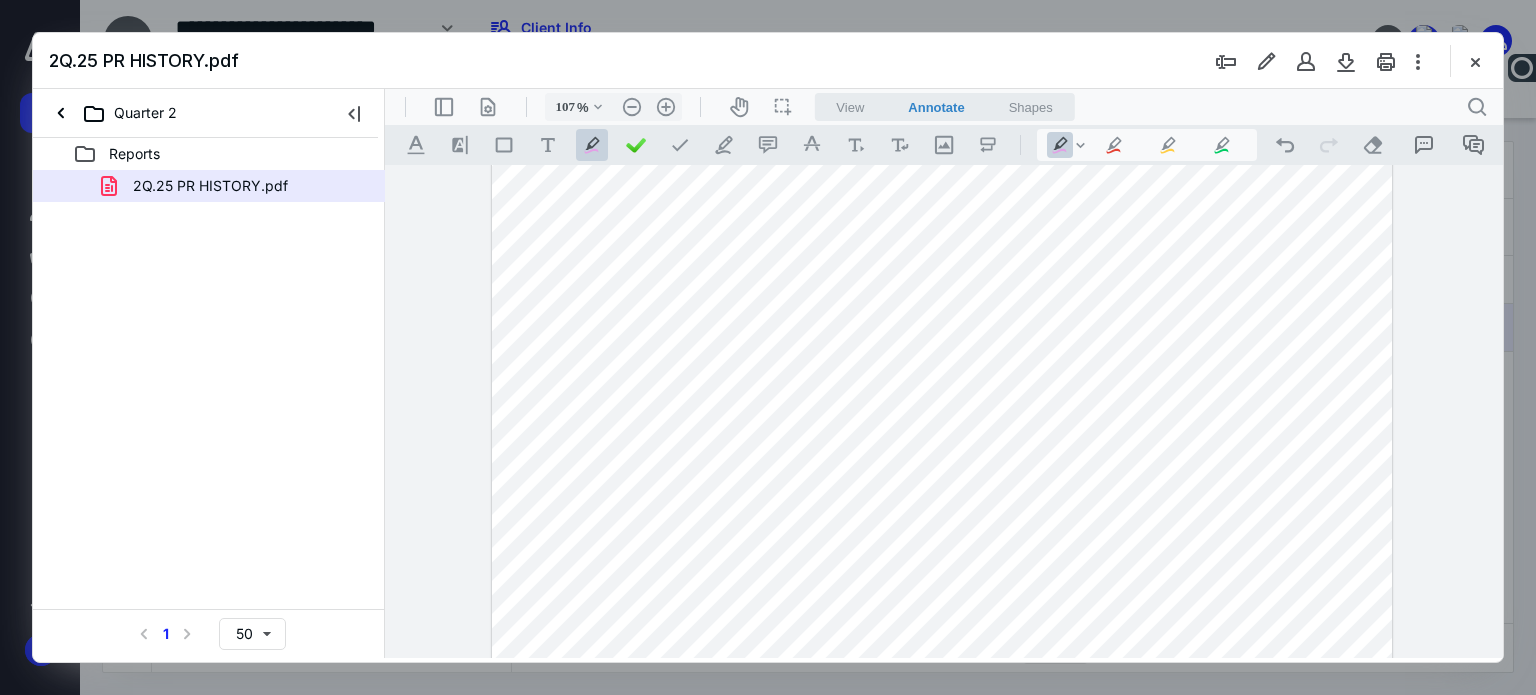 scroll, scrollTop: 150, scrollLeft: 0, axis: vertical 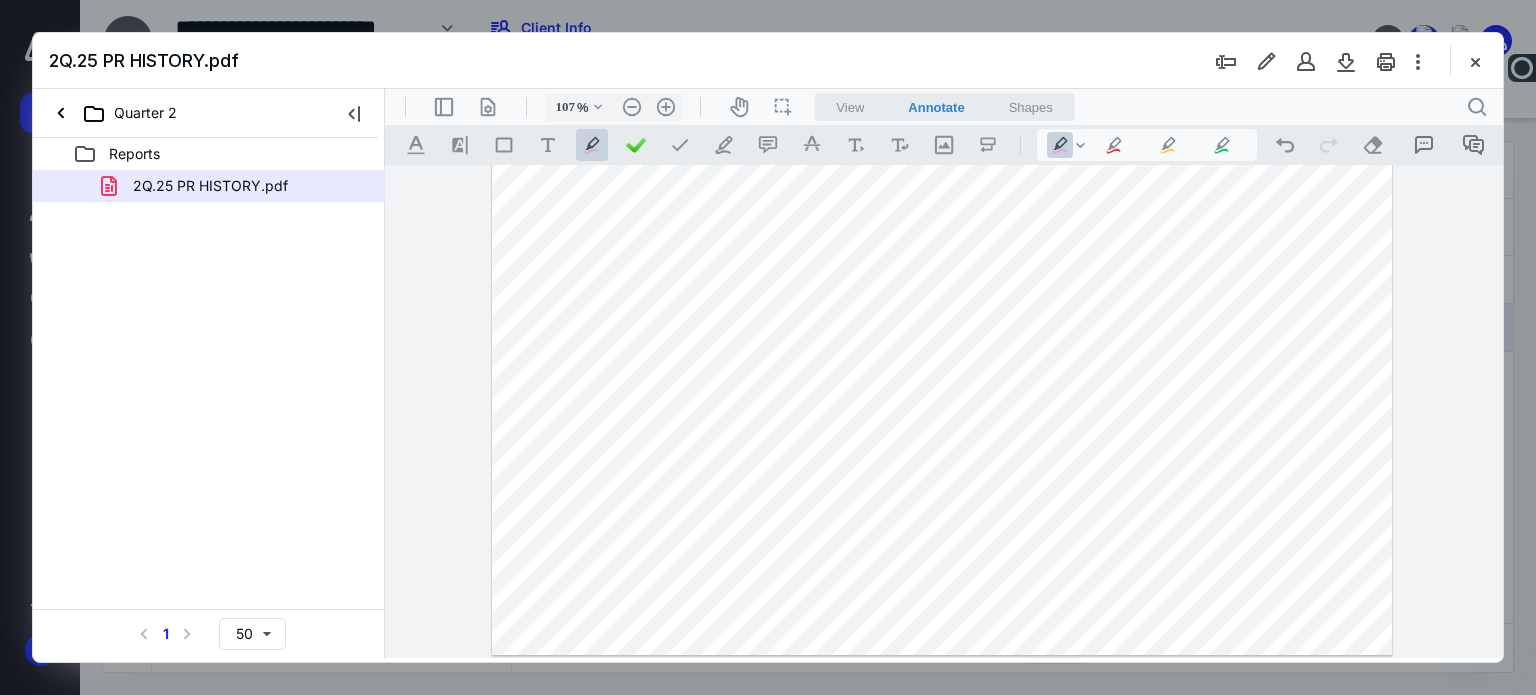 drag, startPoint x: 858, startPoint y: 392, endPoint x: 919, endPoint y: 392, distance: 61 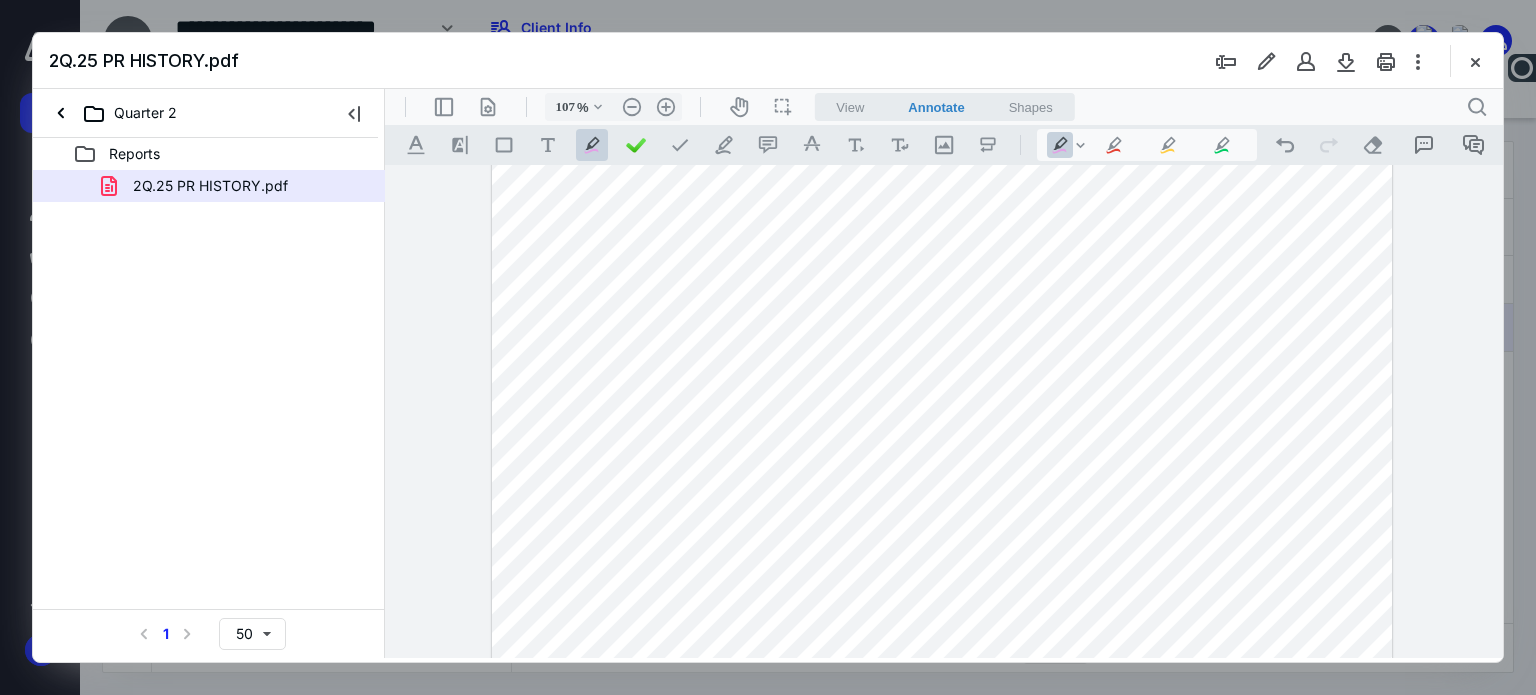 scroll, scrollTop: 150, scrollLeft: 0, axis: vertical 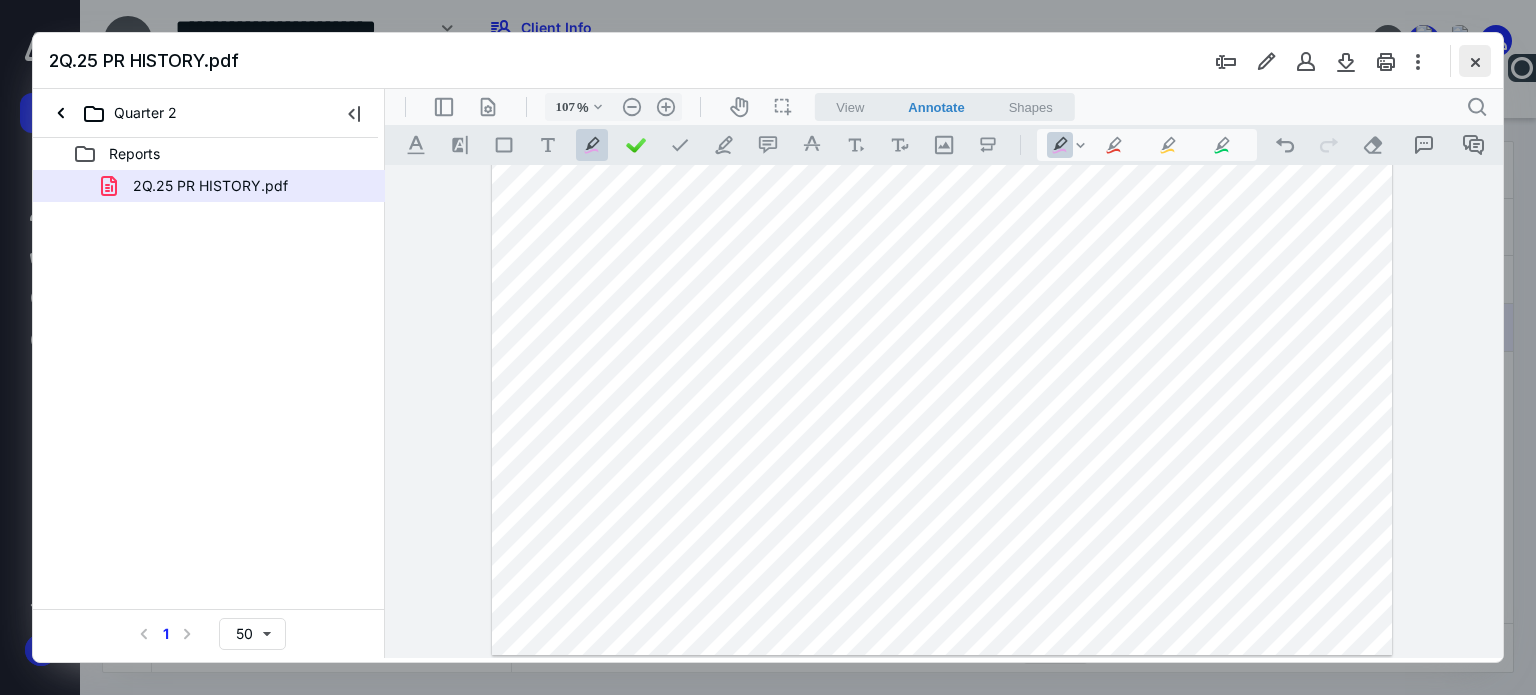 click at bounding box center (1475, 61) 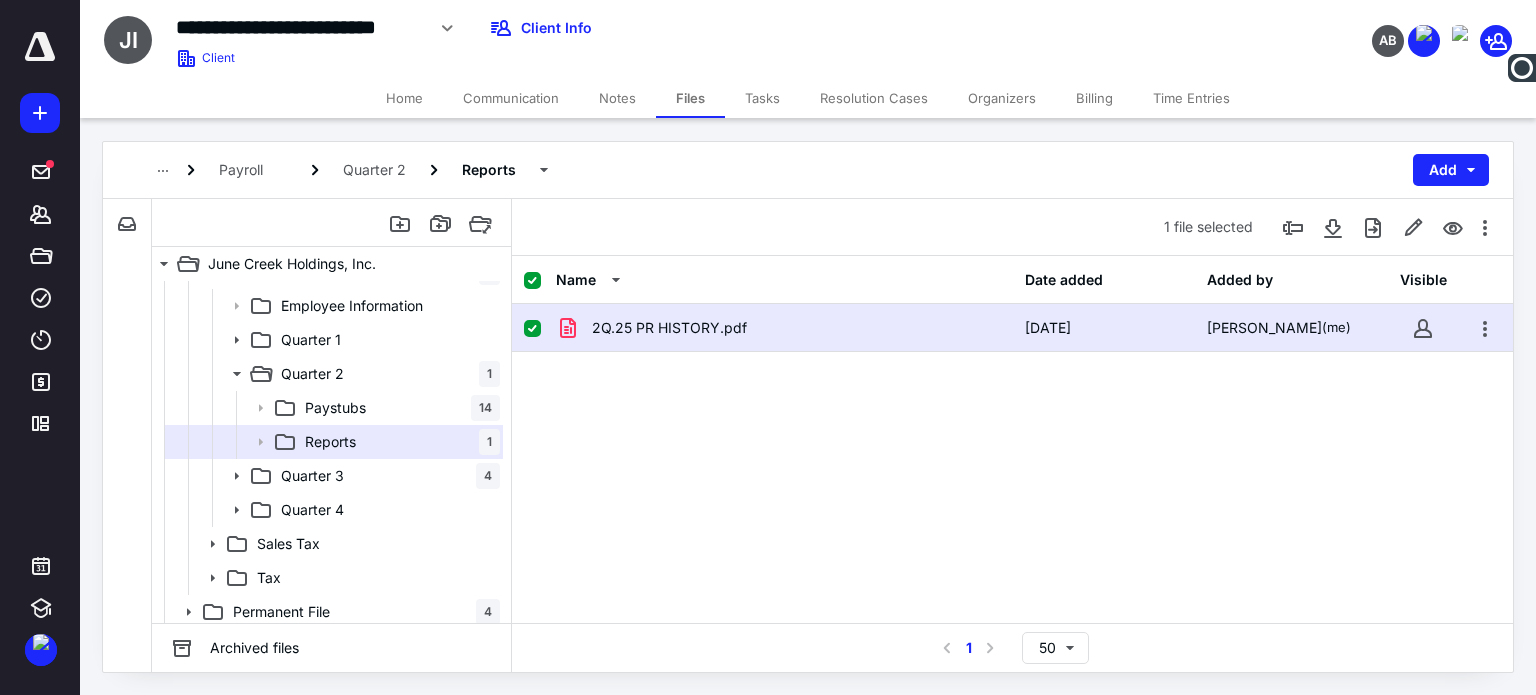 checkbox on "false" 